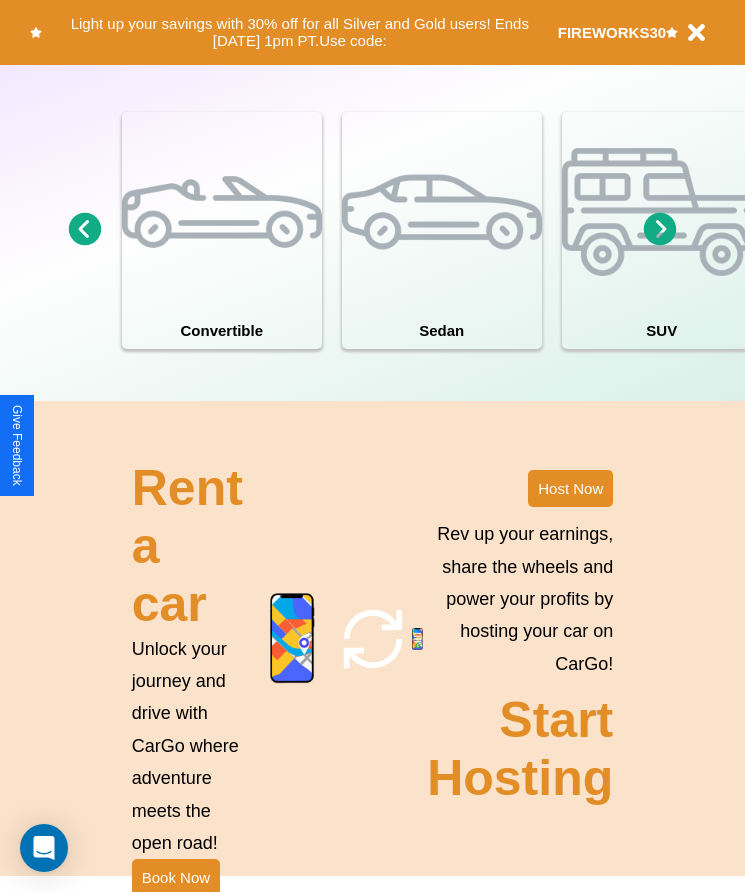 scroll, scrollTop: 1855, scrollLeft: 0, axis: vertical 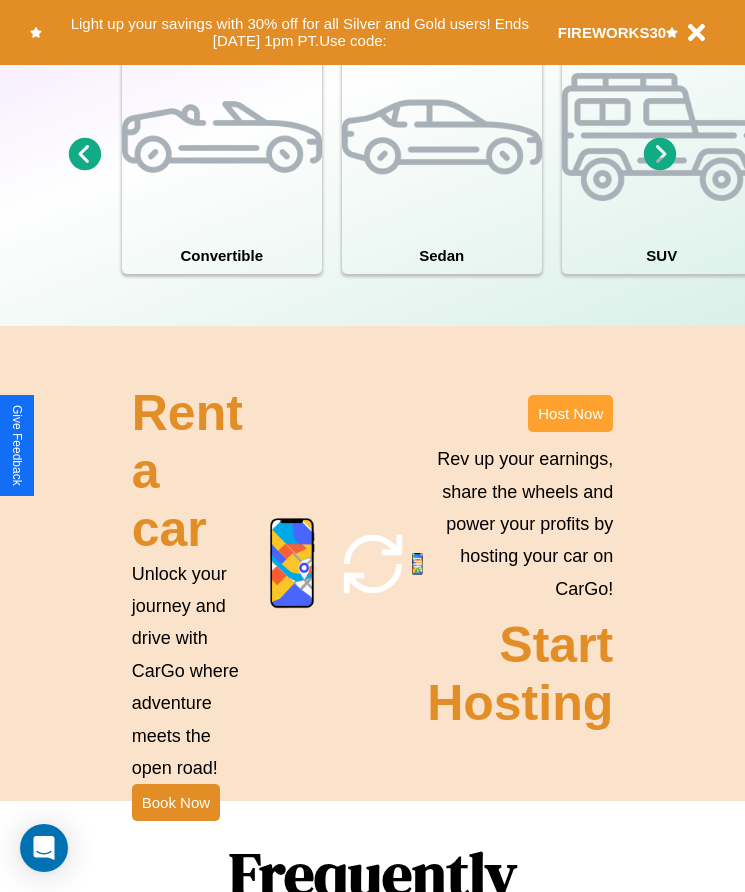 click on "Host Now" at bounding box center [570, 413] 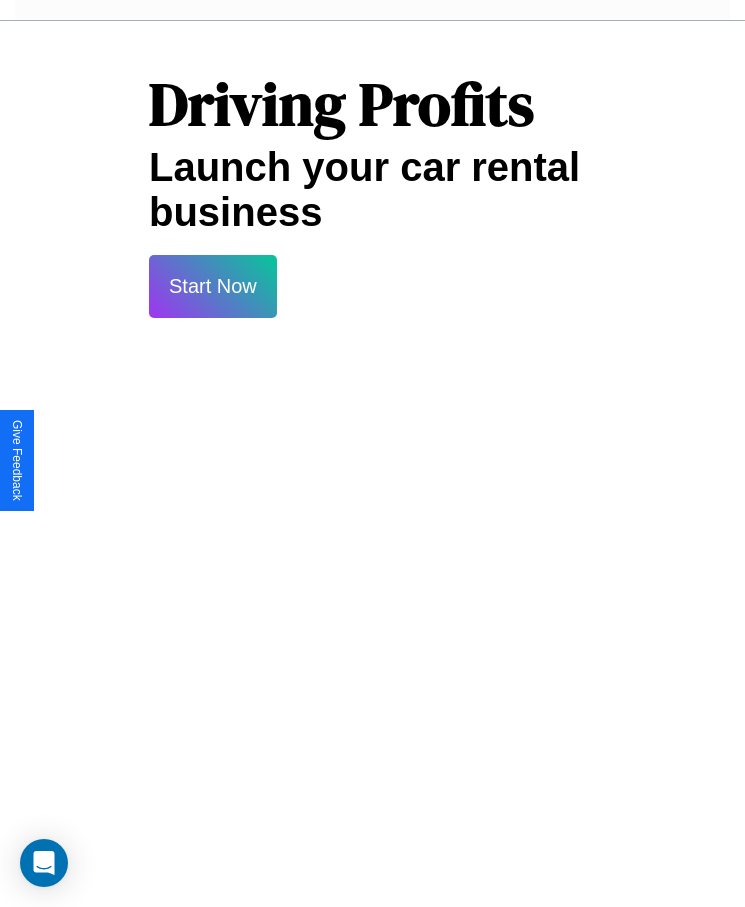scroll, scrollTop: 2638, scrollLeft: 0, axis: vertical 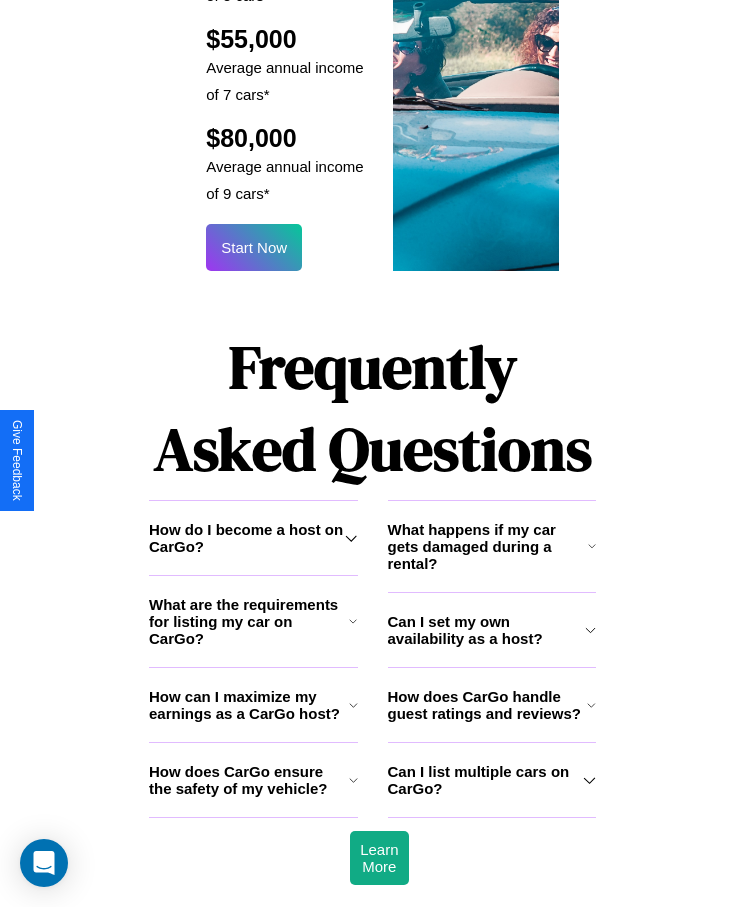 click 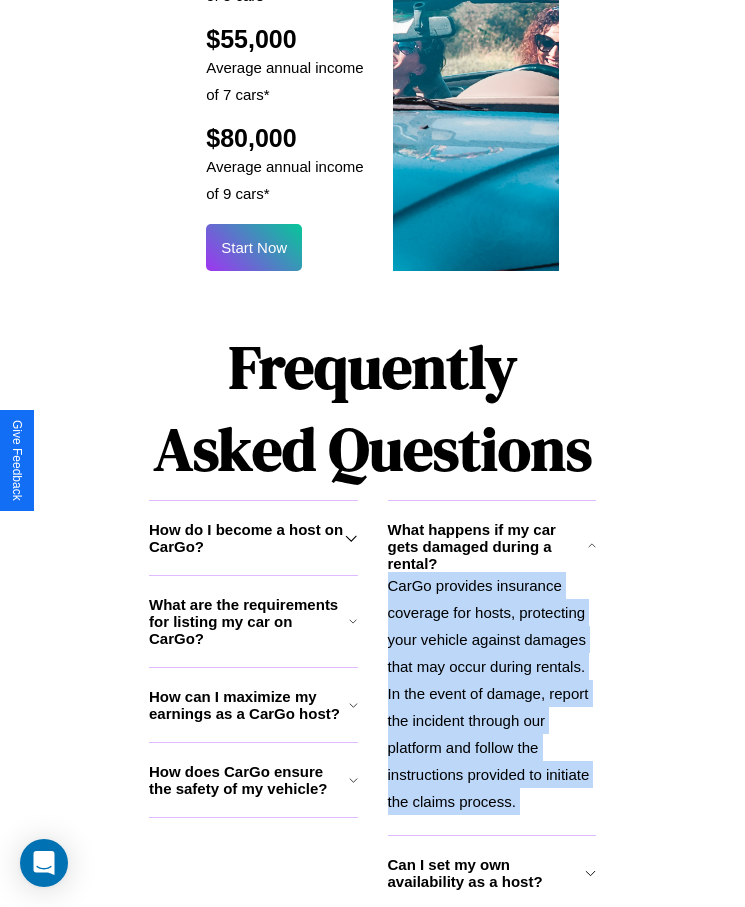 scroll, scrollTop: 2735, scrollLeft: 0, axis: vertical 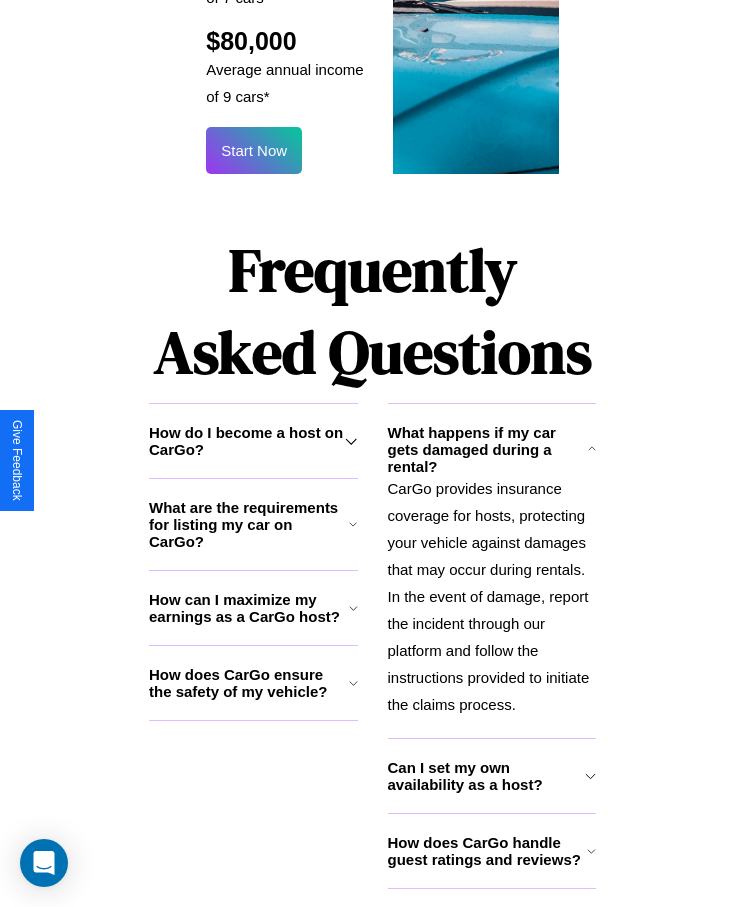 click 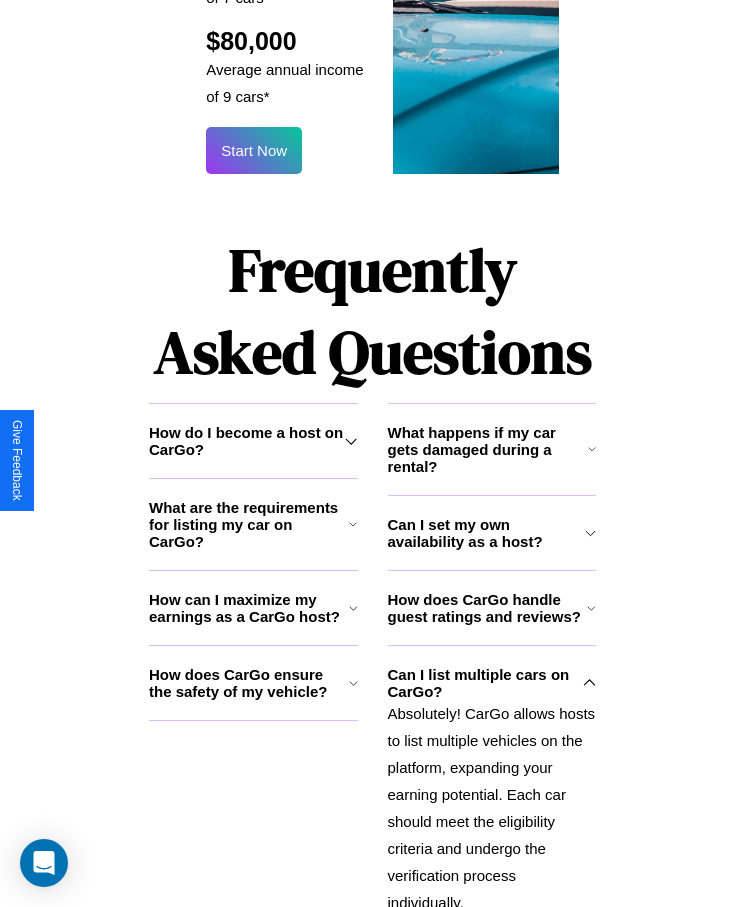 click on "How does CarGo handle guest ratings and reviews?" at bounding box center [488, 608] 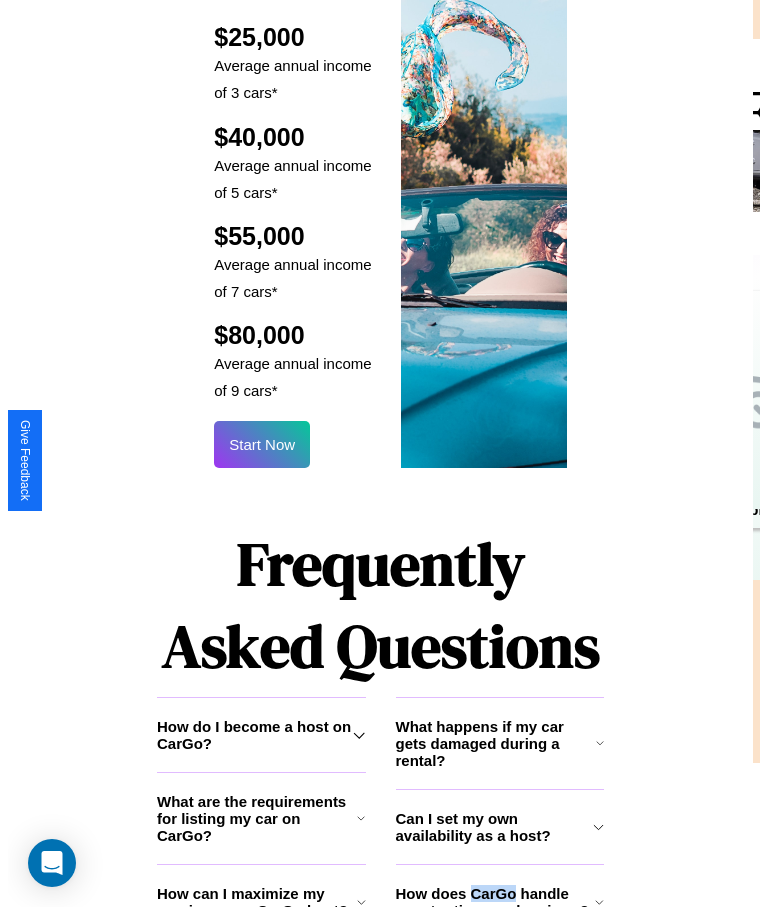 scroll, scrollTop: 2405, scrollLeft: 0, axis: vertical 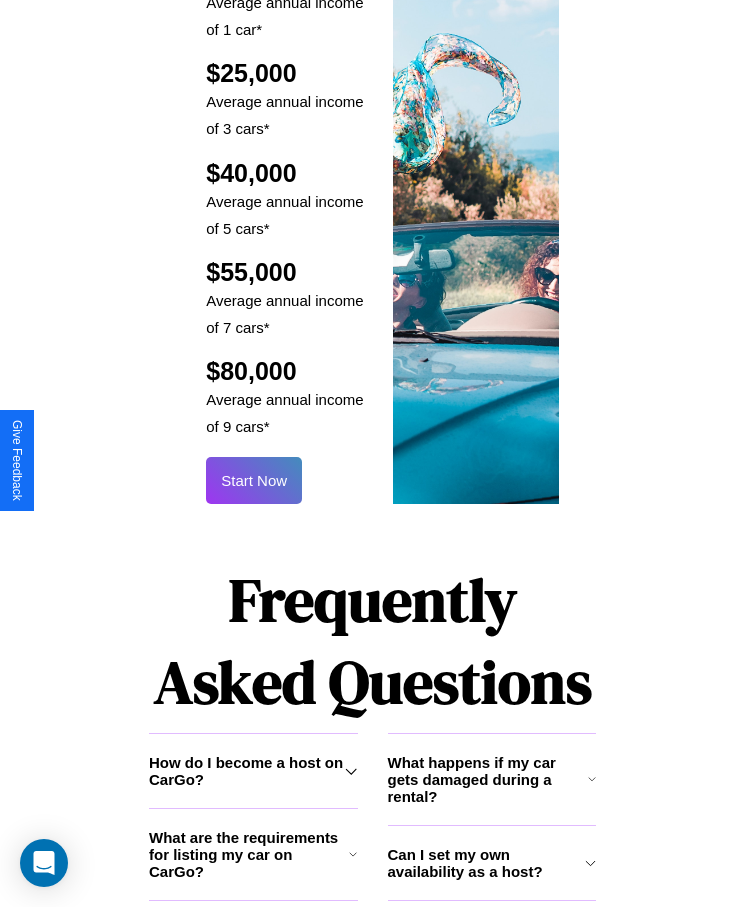 click on "Start Now" at bounding box center (254, 480) 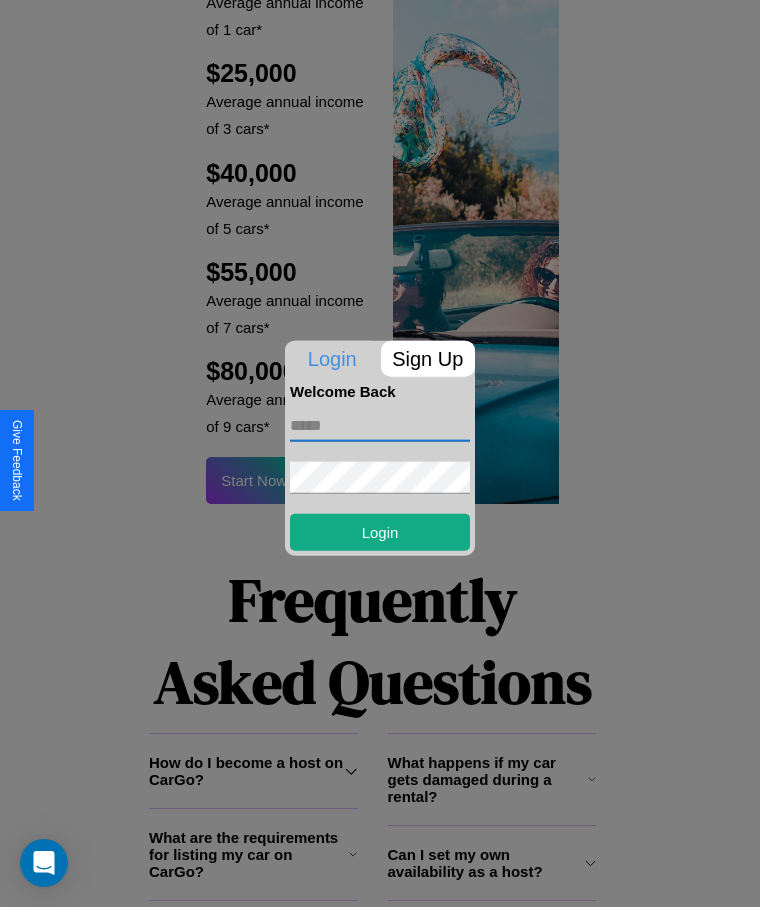 click at bounding box center [380, 425] 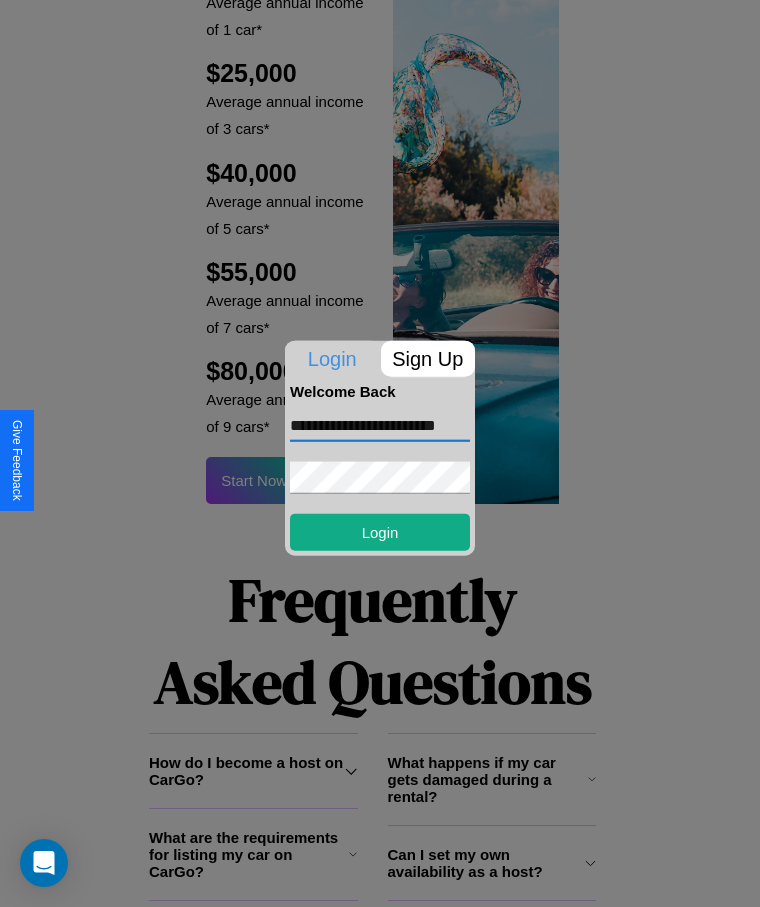 scroll, scrollTop: 0, scrollLeft: 27, axis: horizontal 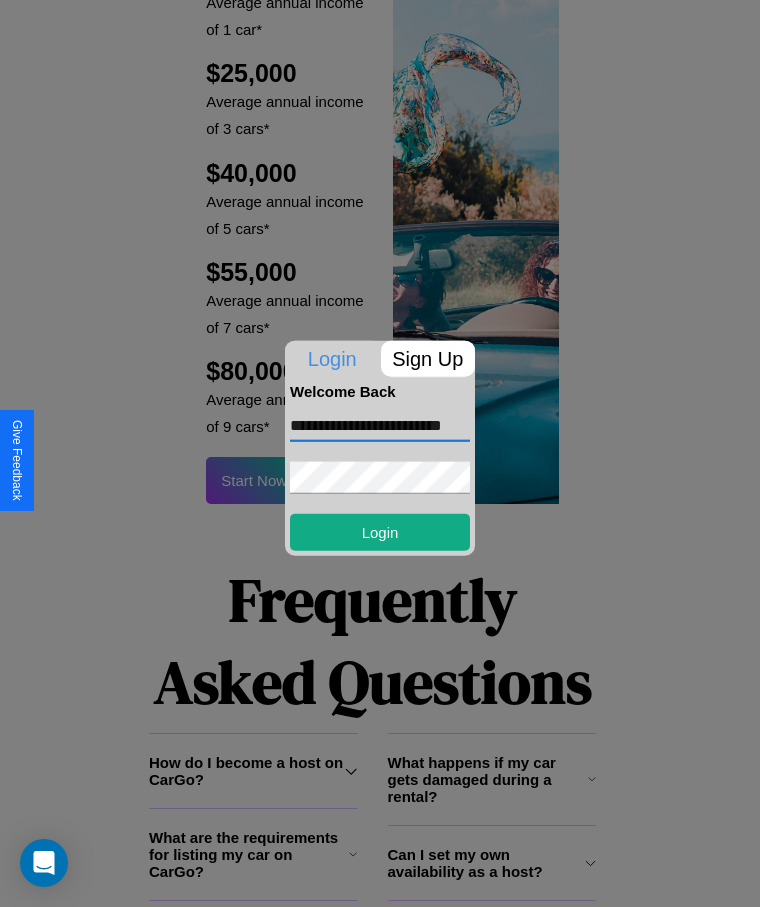 type on "**********" 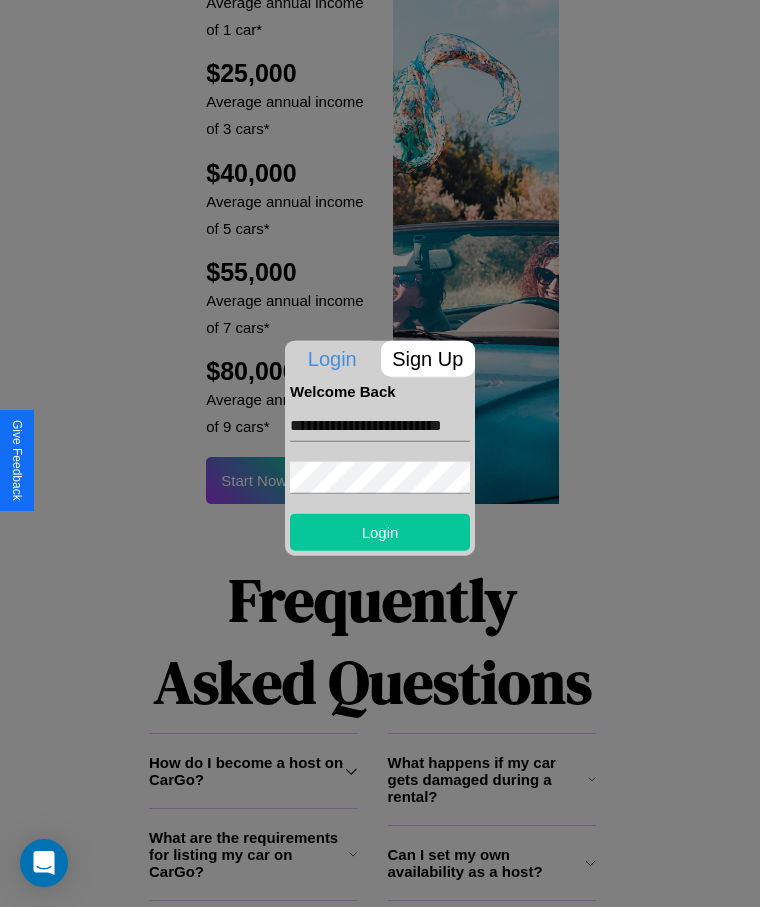 click on "Login" at bounding box center [380, 531] 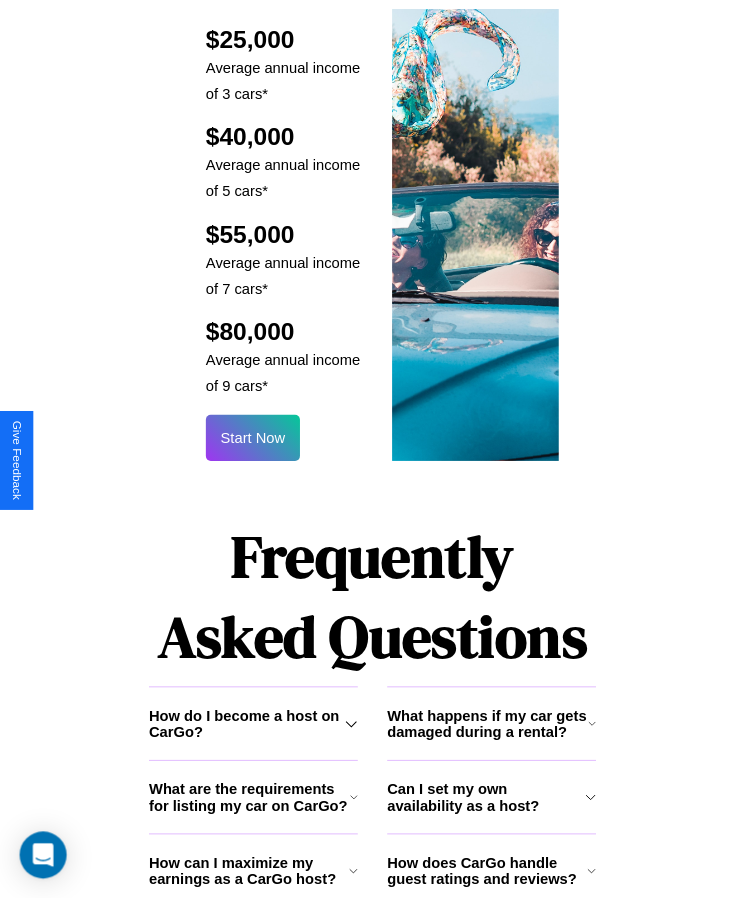 scroll, scrollTop: 2407, scrollLeft: 0, axis: vertical 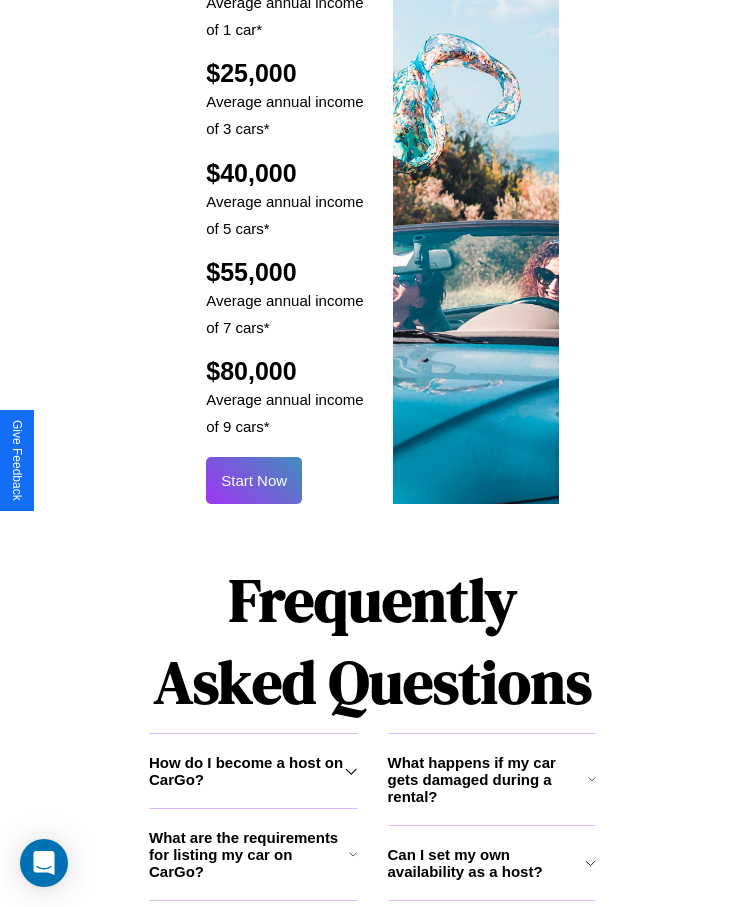 click on "Start Now" at bounding box center [254, 480] 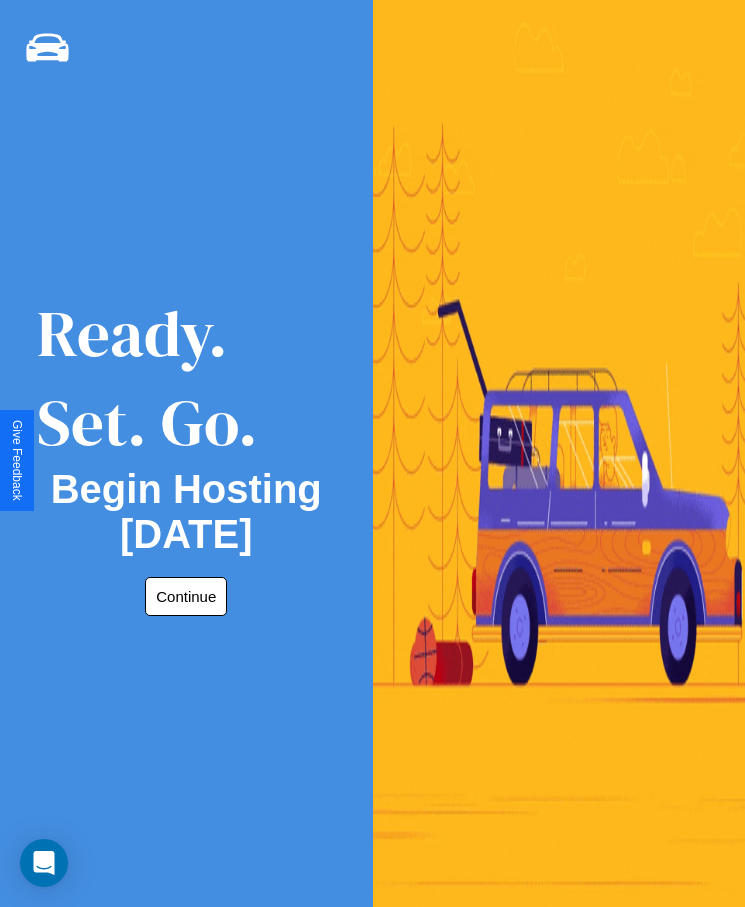 click on "Continue" at bounding box center [186, 596] 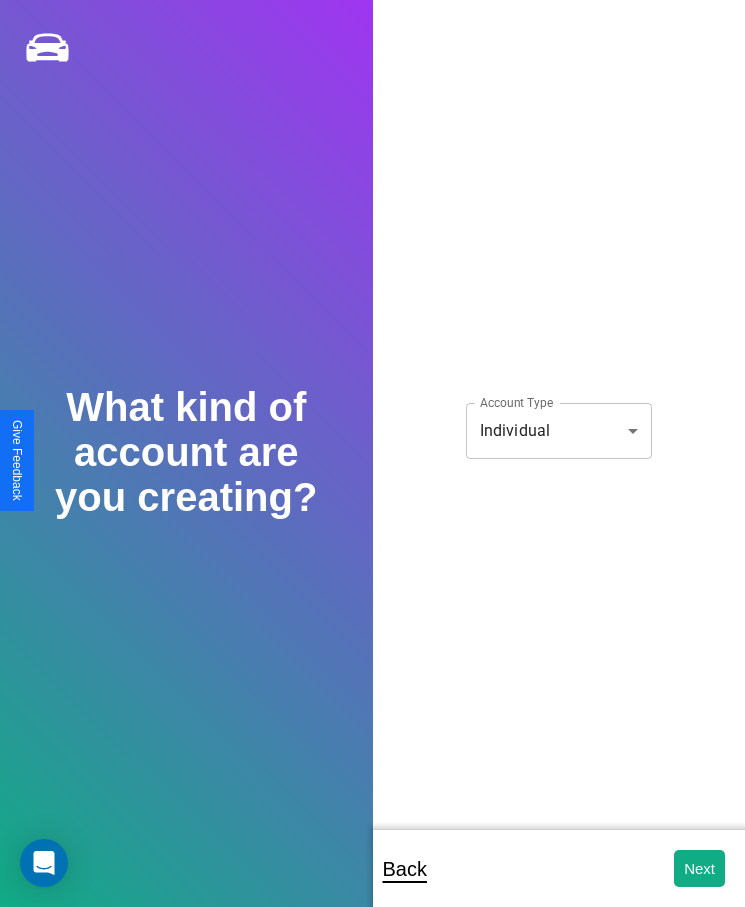 click on "**********" at bounding box center (372, 467) 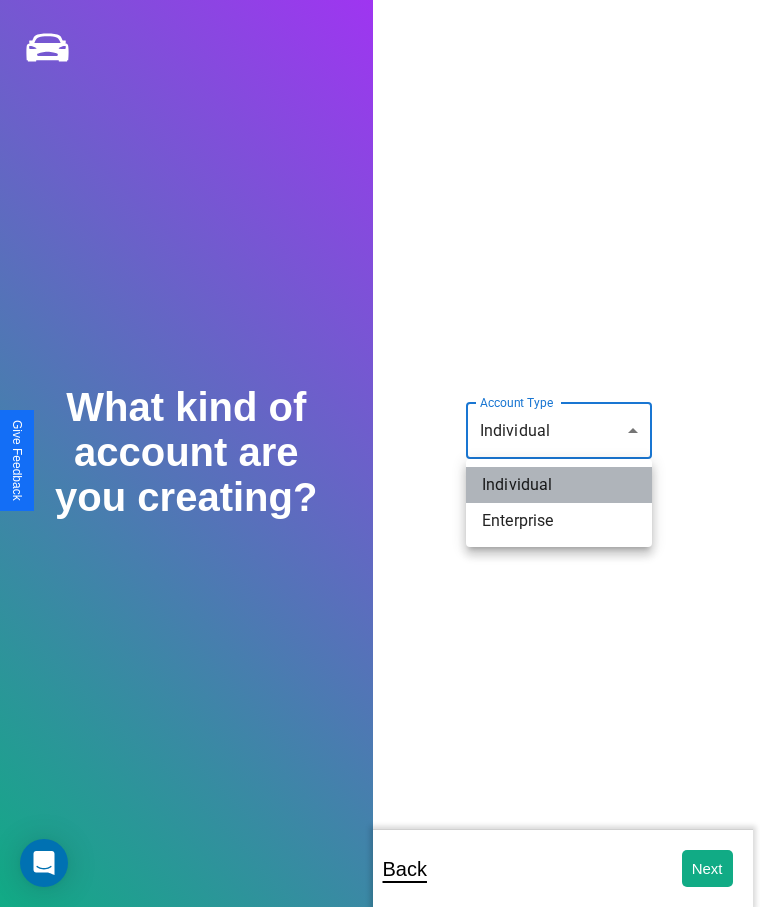 click on "Individual" at bounding box center [559, 485] 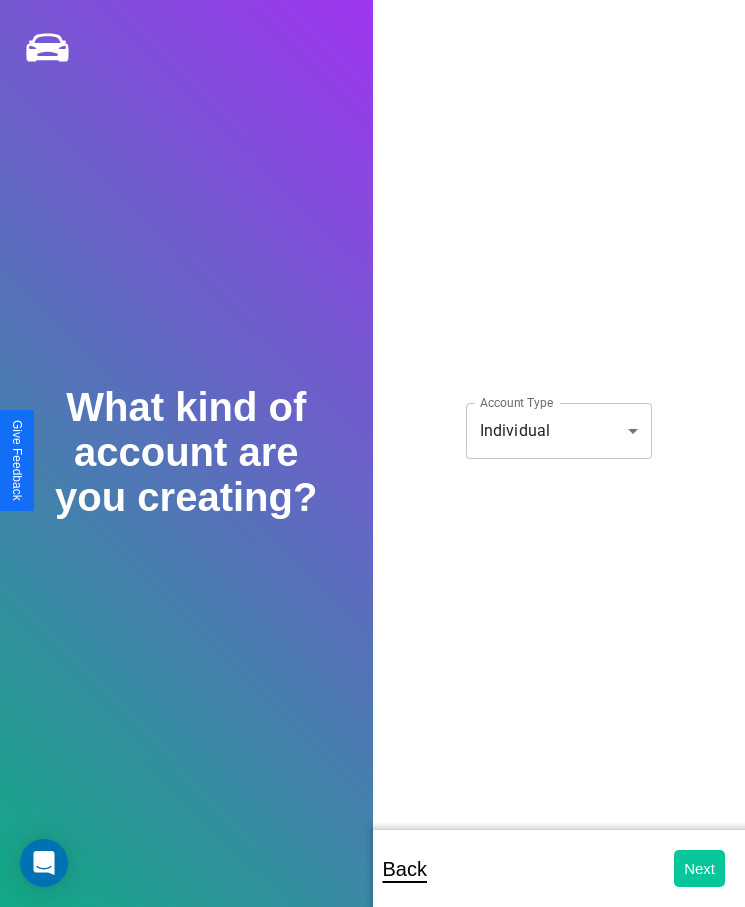 click on "Next" at bounding box center (699, 868) 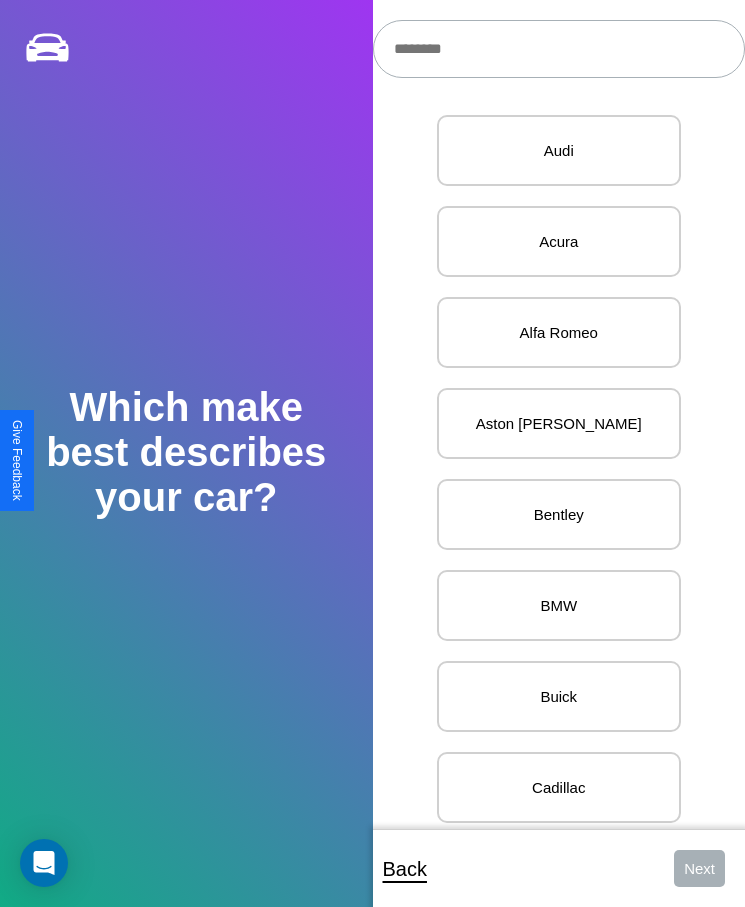 scroll, scrollTop: 27, scrollLeft: 0, axis: vertical 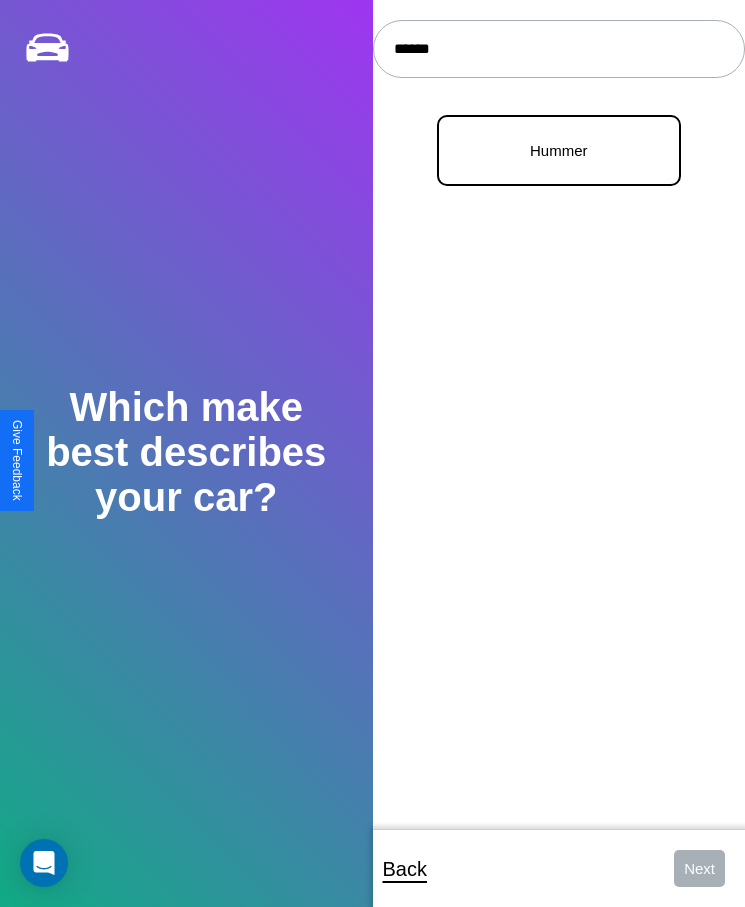 type on "******" 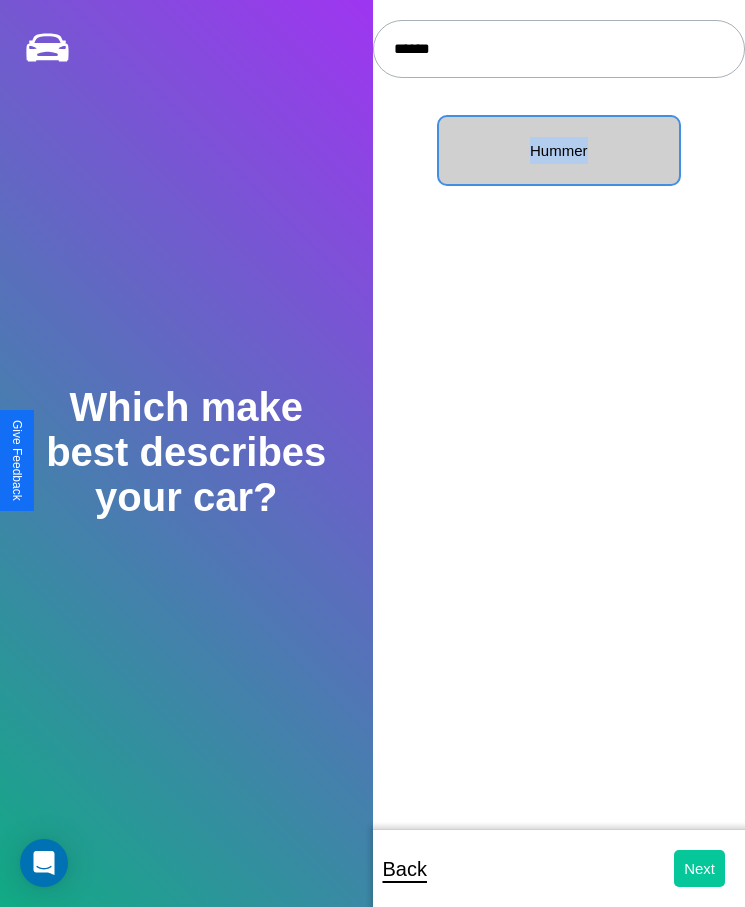click on "Next" at bounding box center (699, 868) 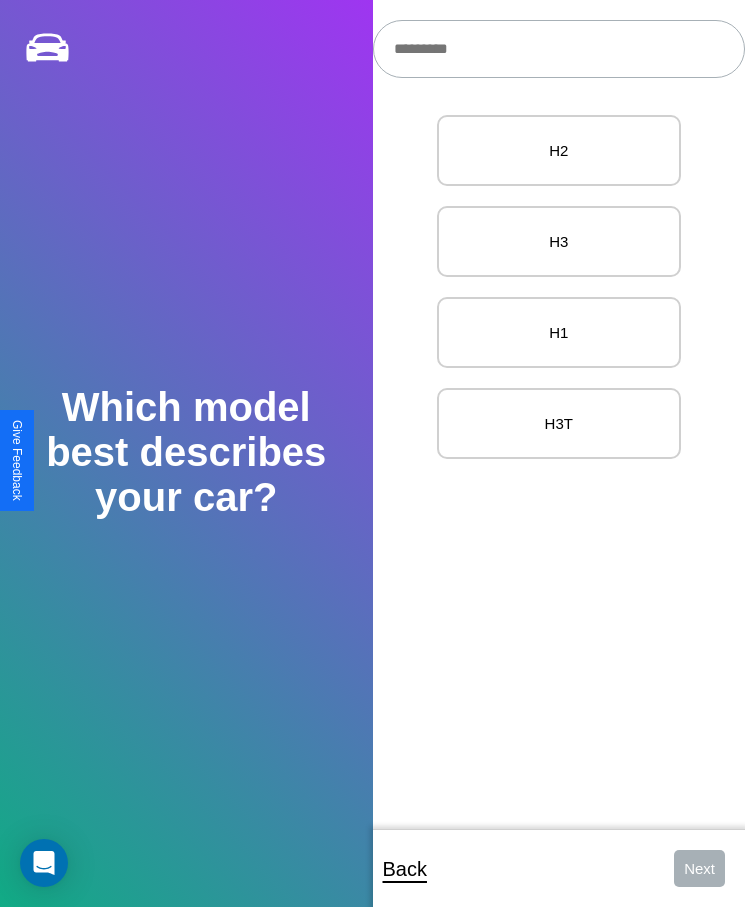 click at bounding box center [559, 49] 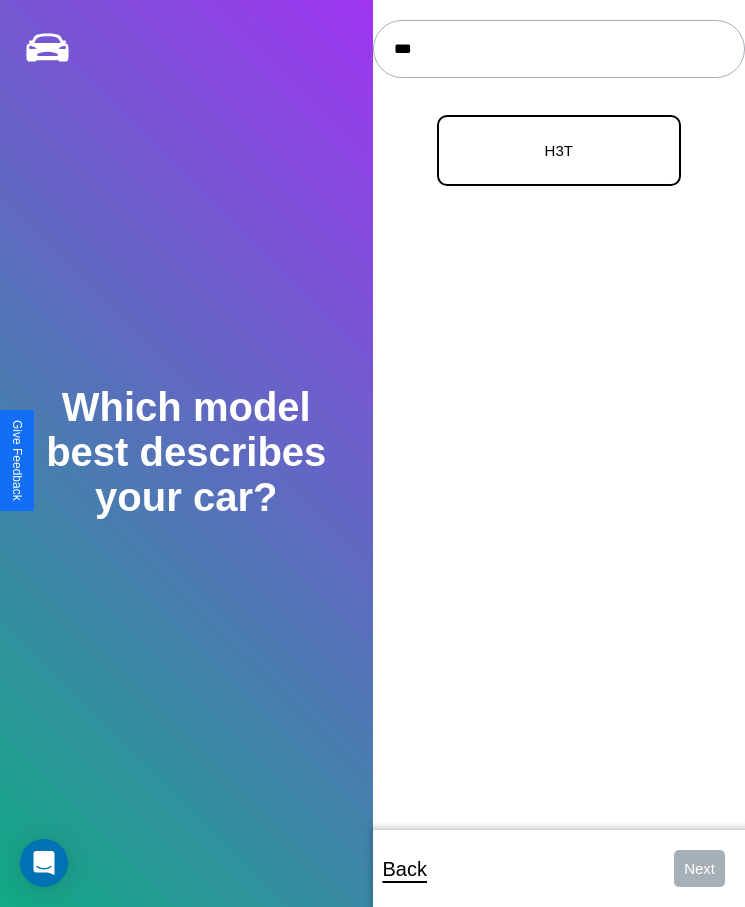 type on "***" 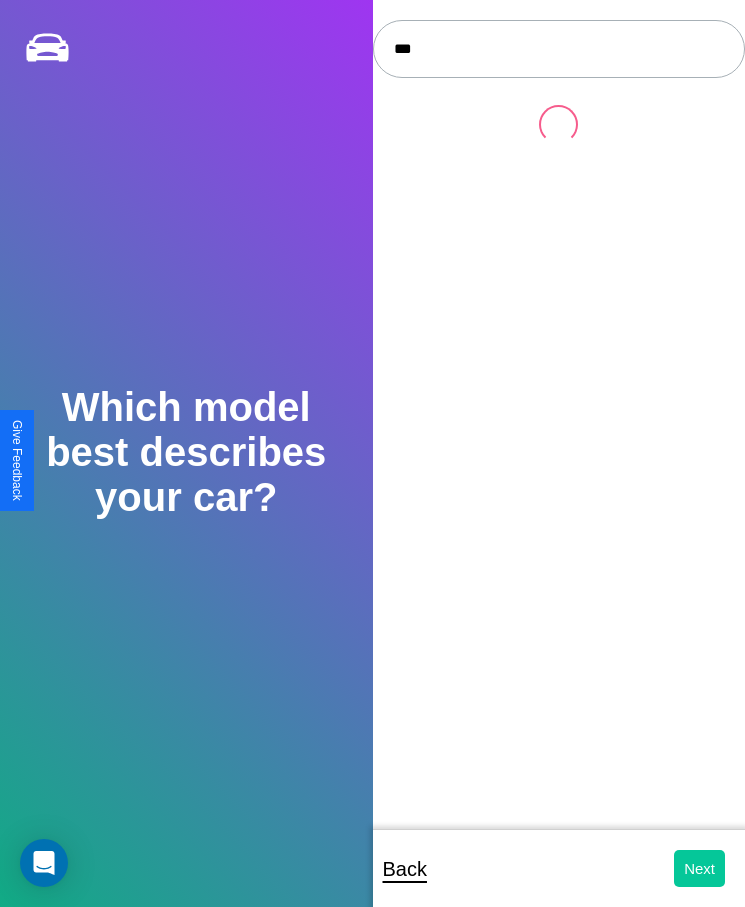 click on "Next" at bounding box center [699, 868] 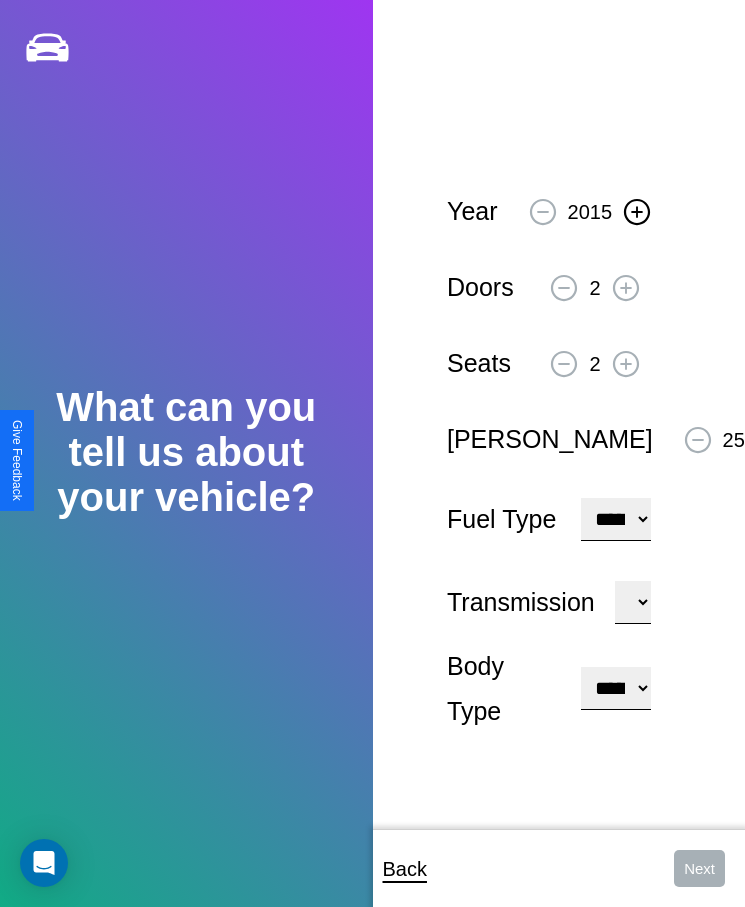 click 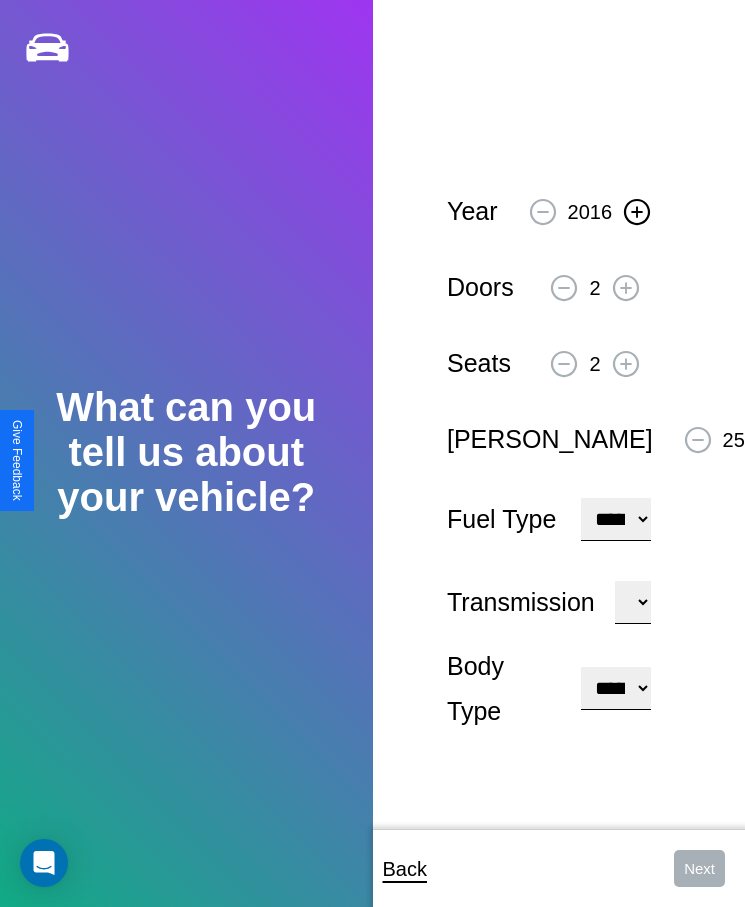 click 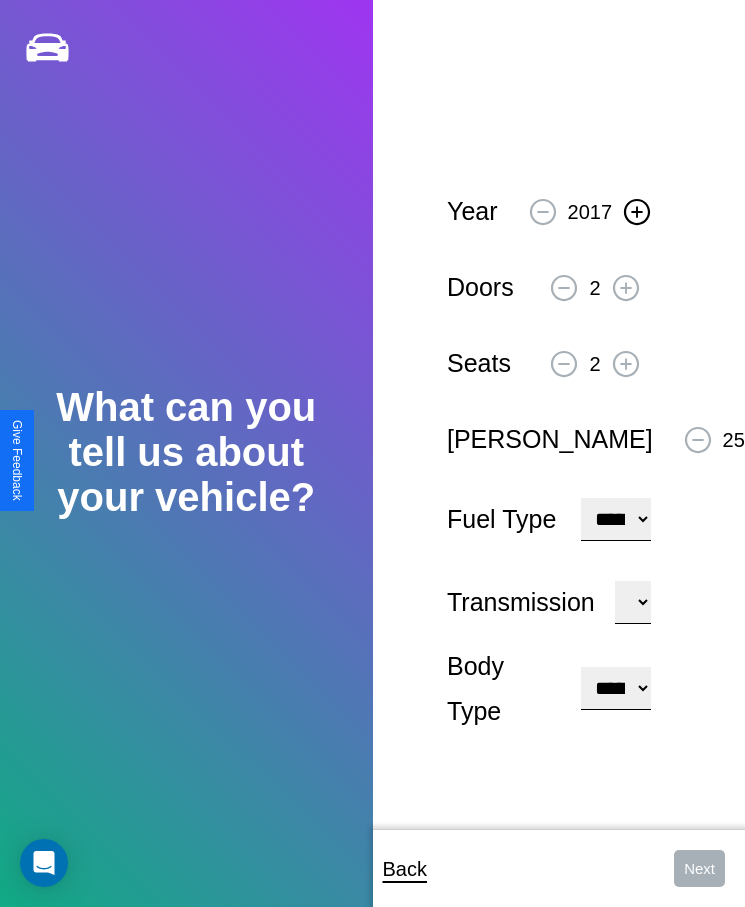 click 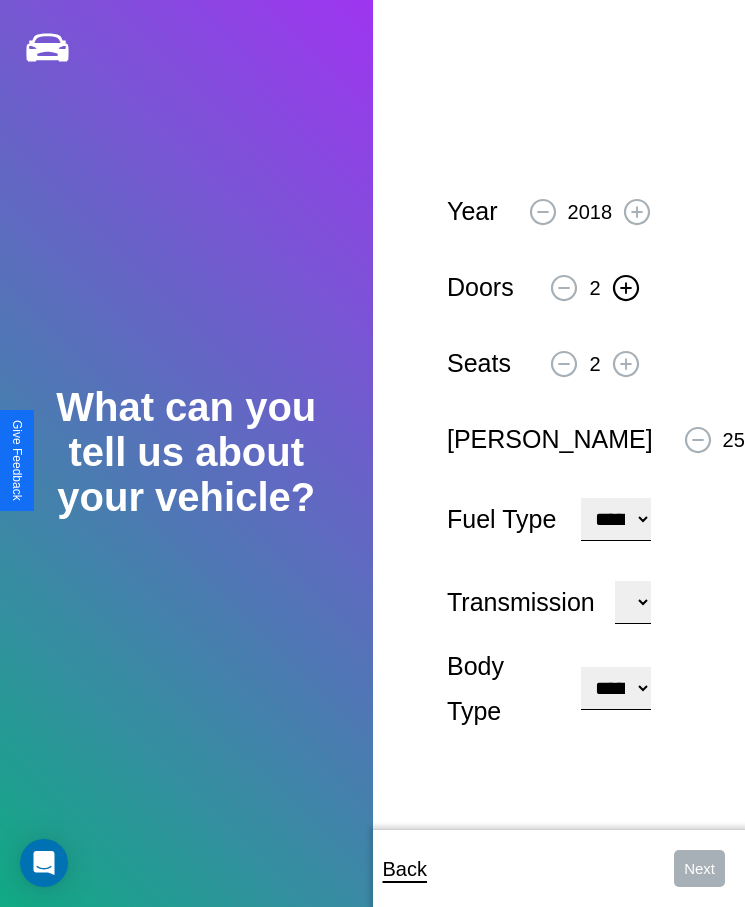 click 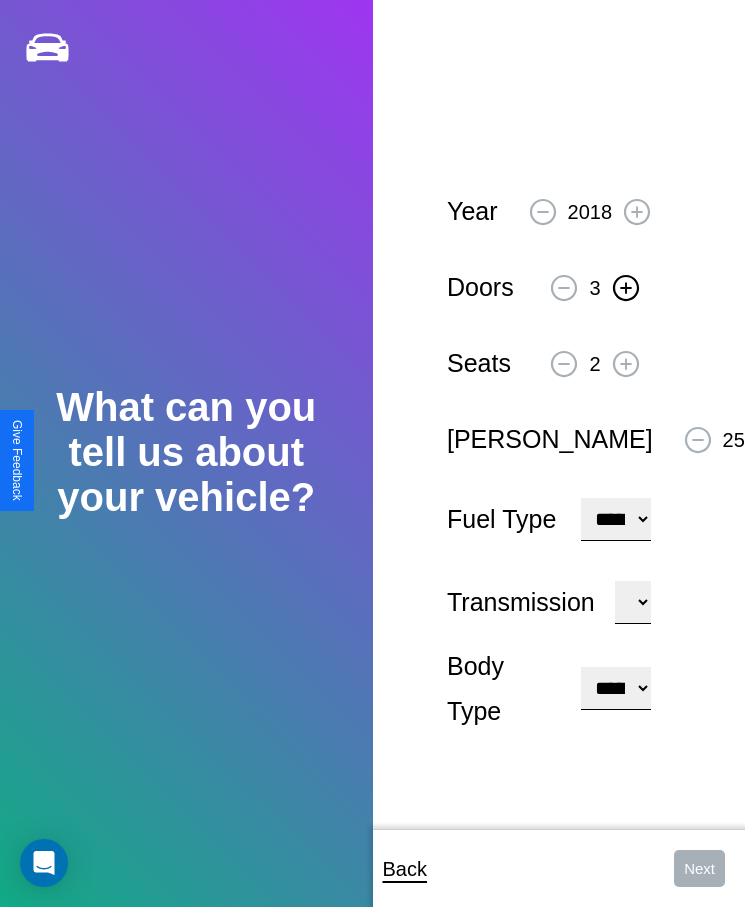 click 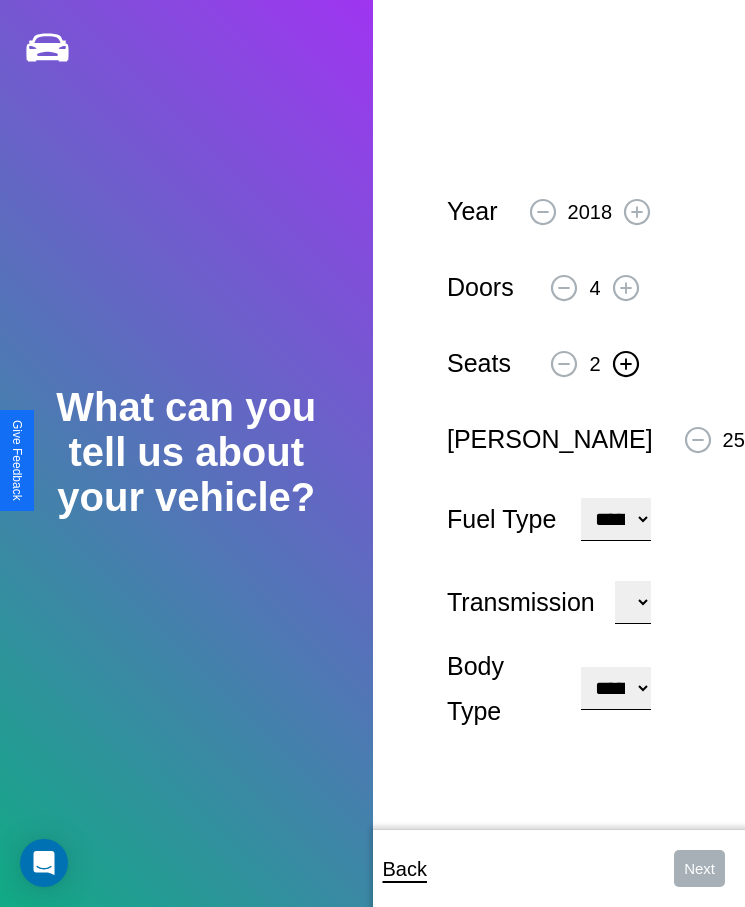 click 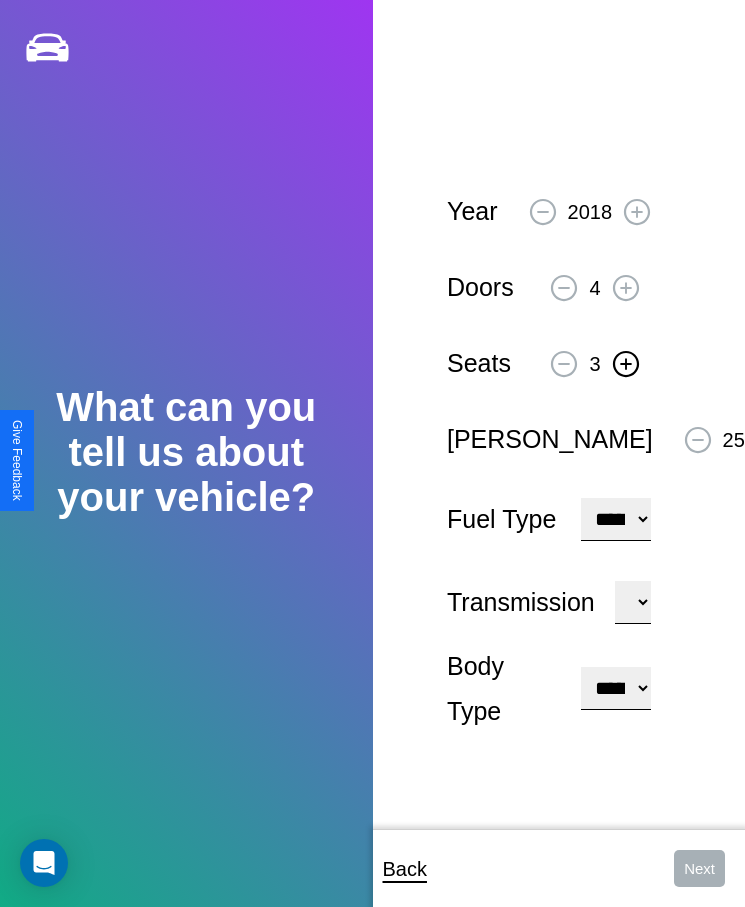 click 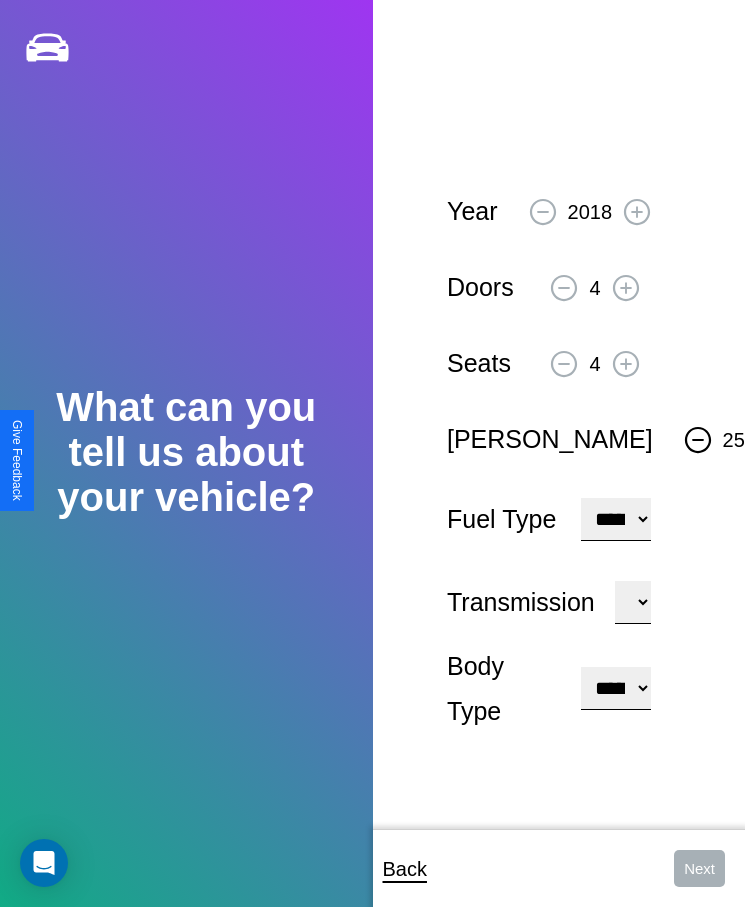 click 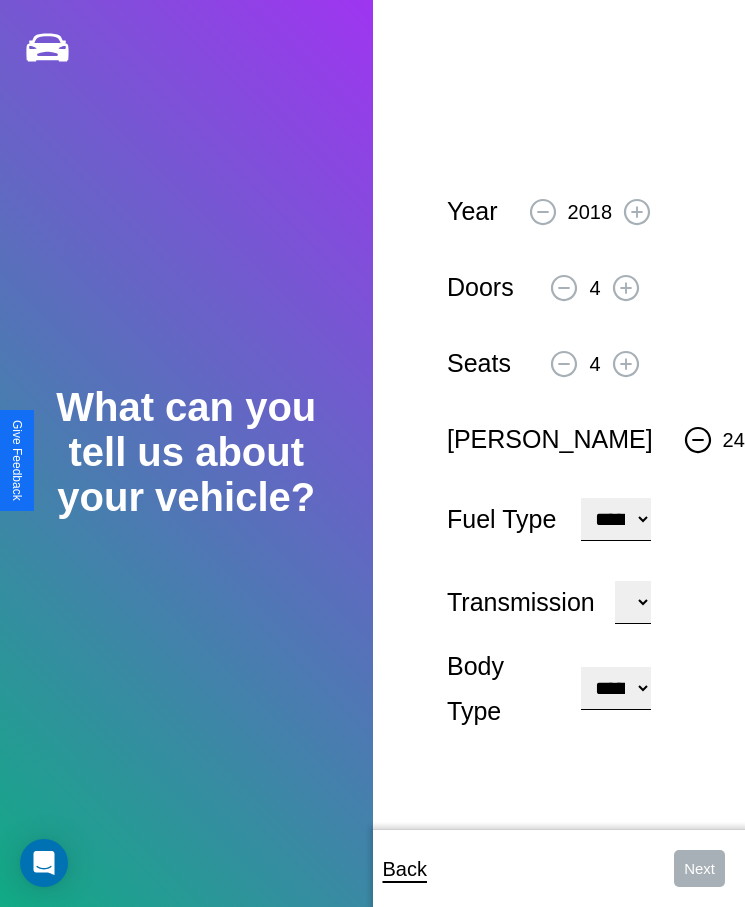 click 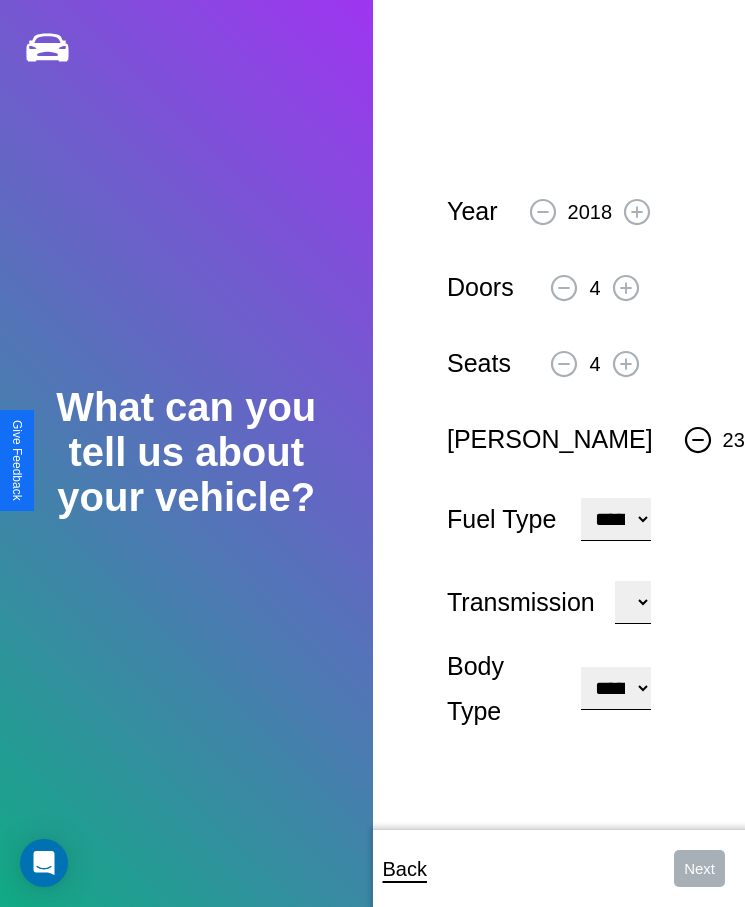 click 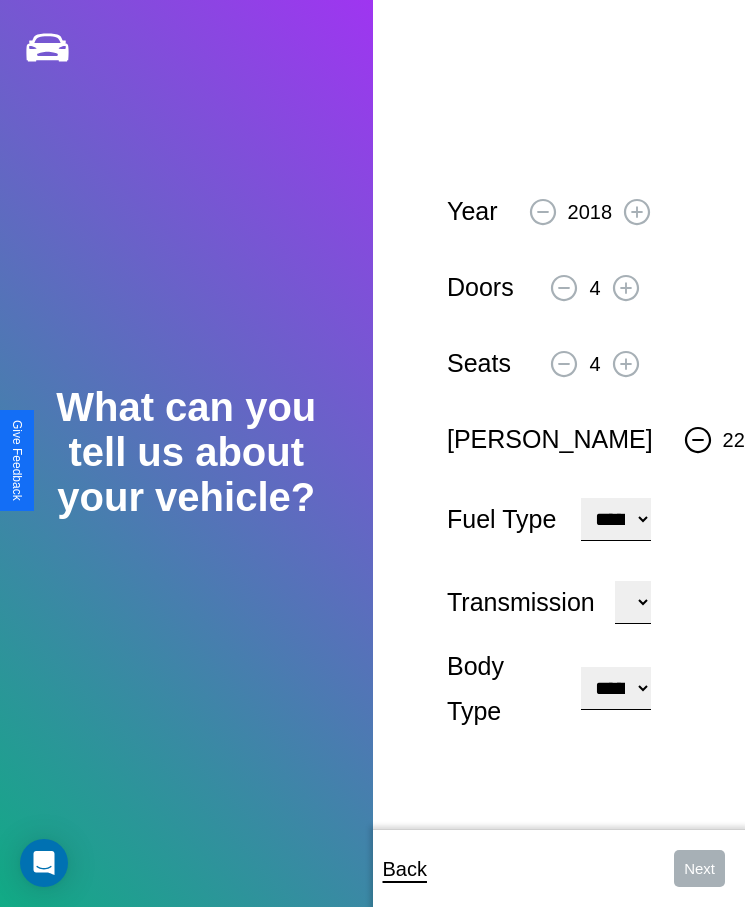 click 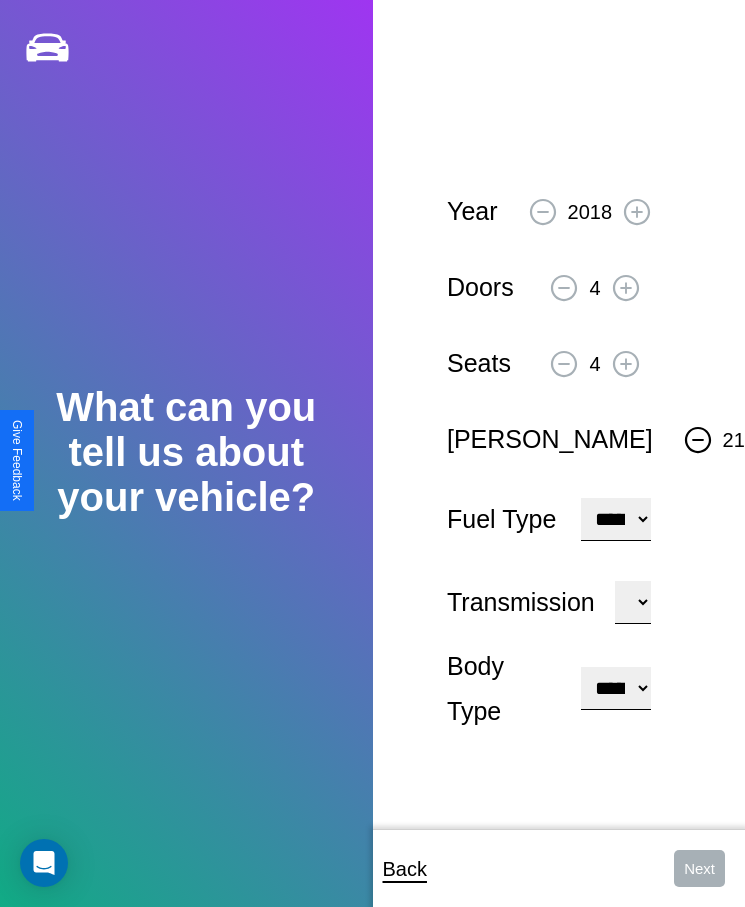 click 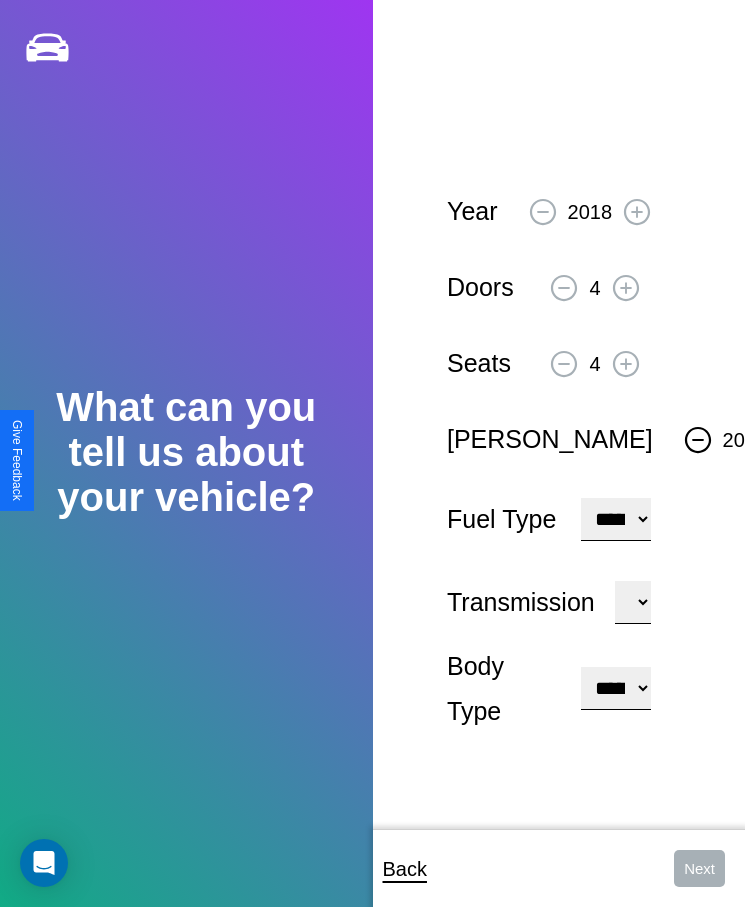click 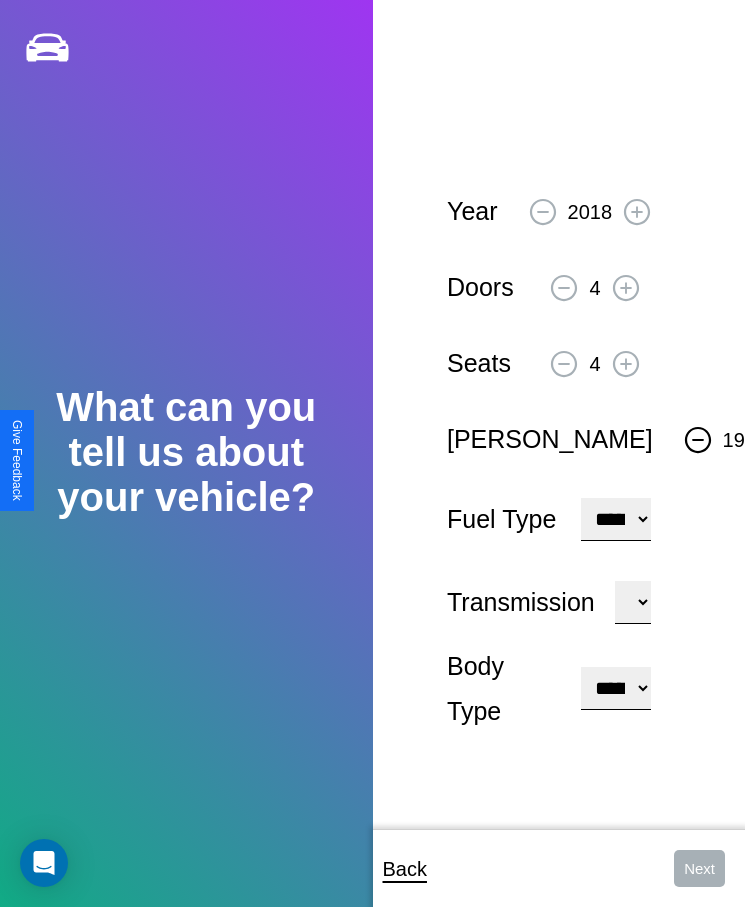 click 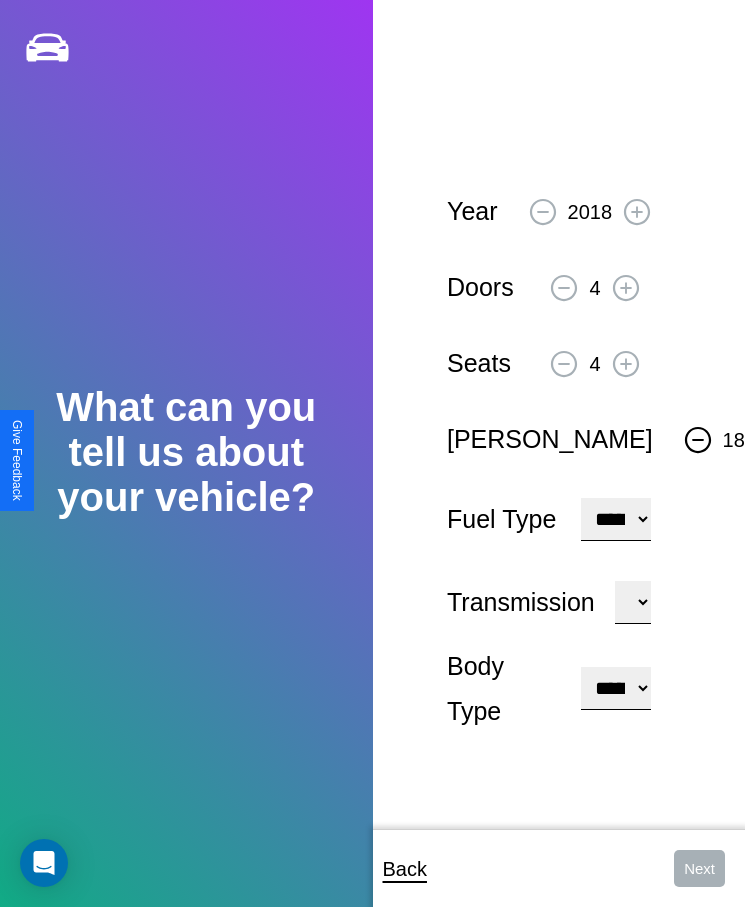 click 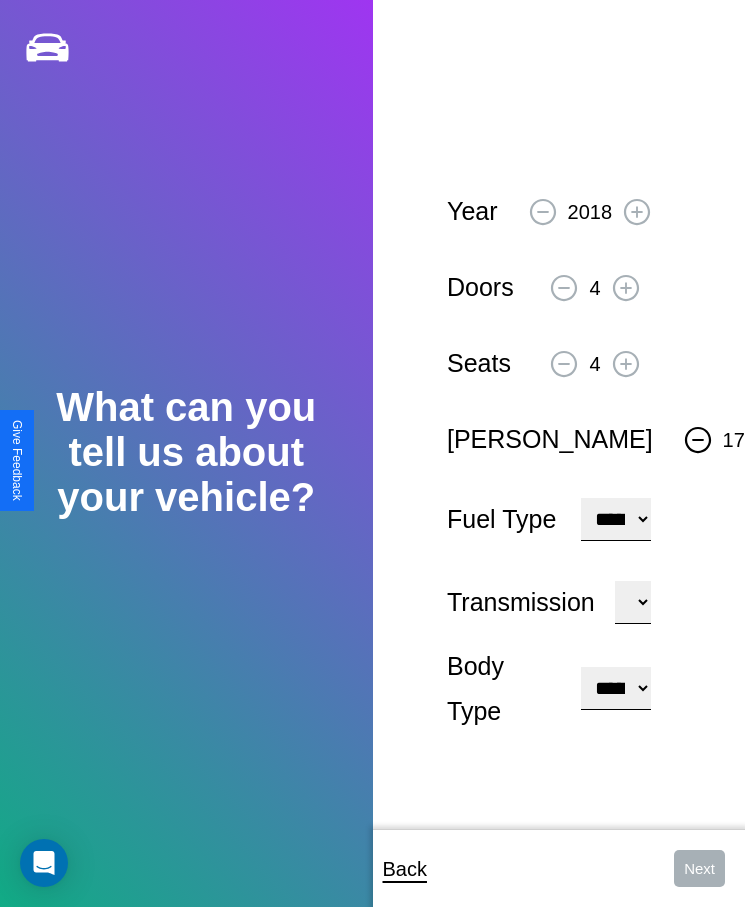 click on "**********" at bounding box center [615, 519] 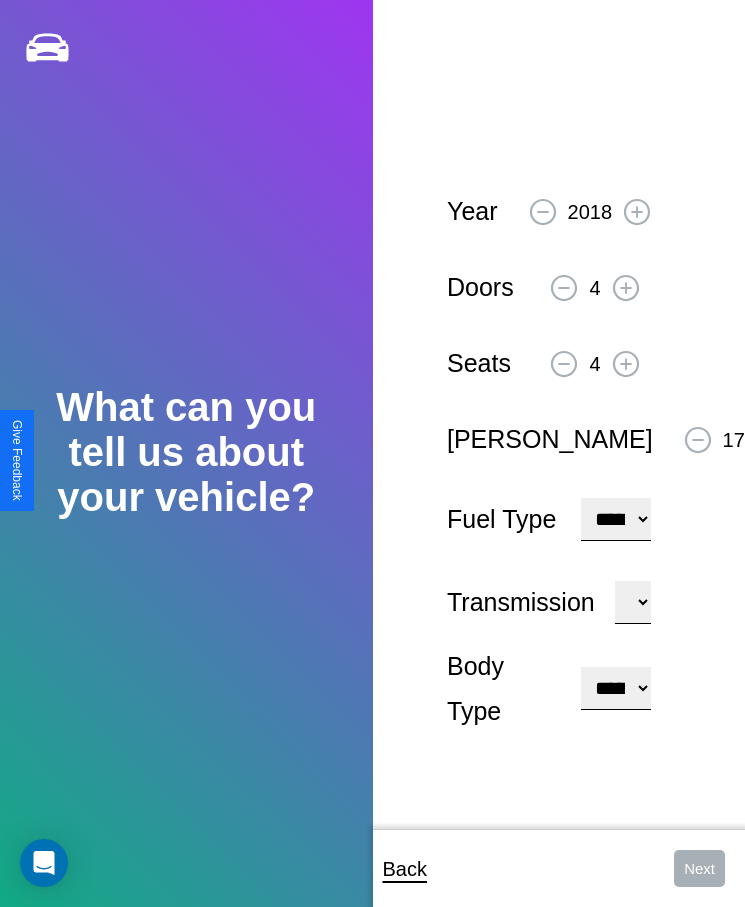 select on "***" 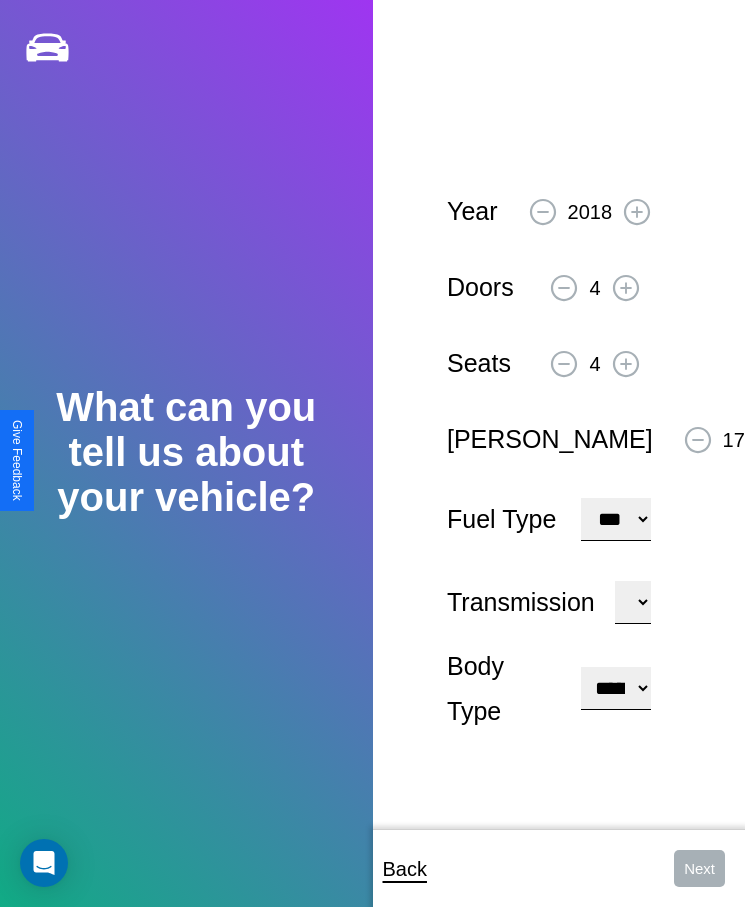 click on "****** ********* ******" at bounding box center (633, 602) 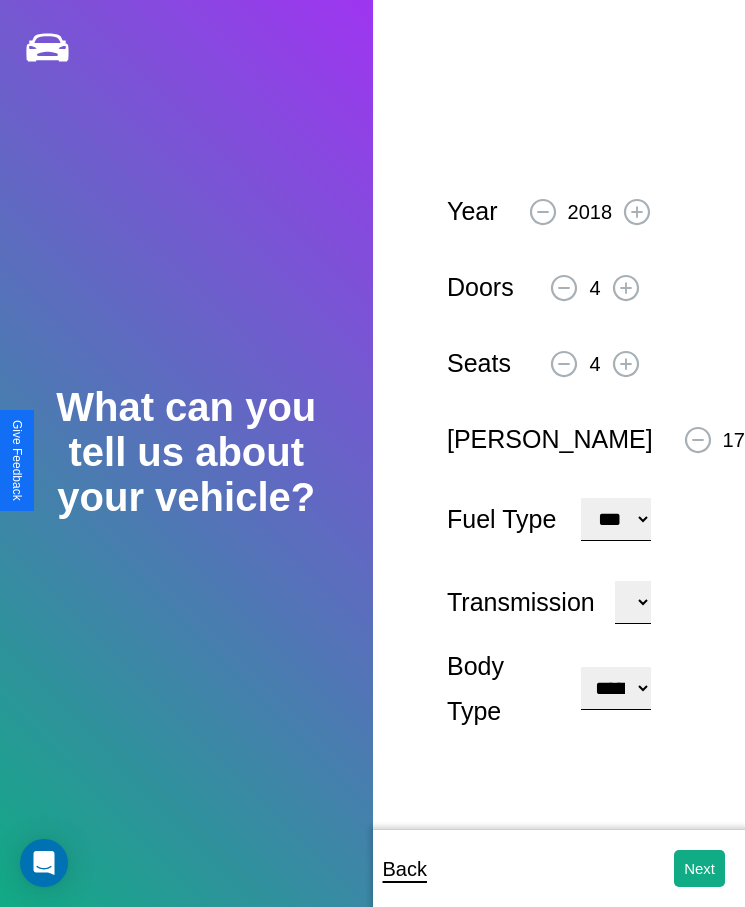 click on "**********" at bounding box center (615, 688) 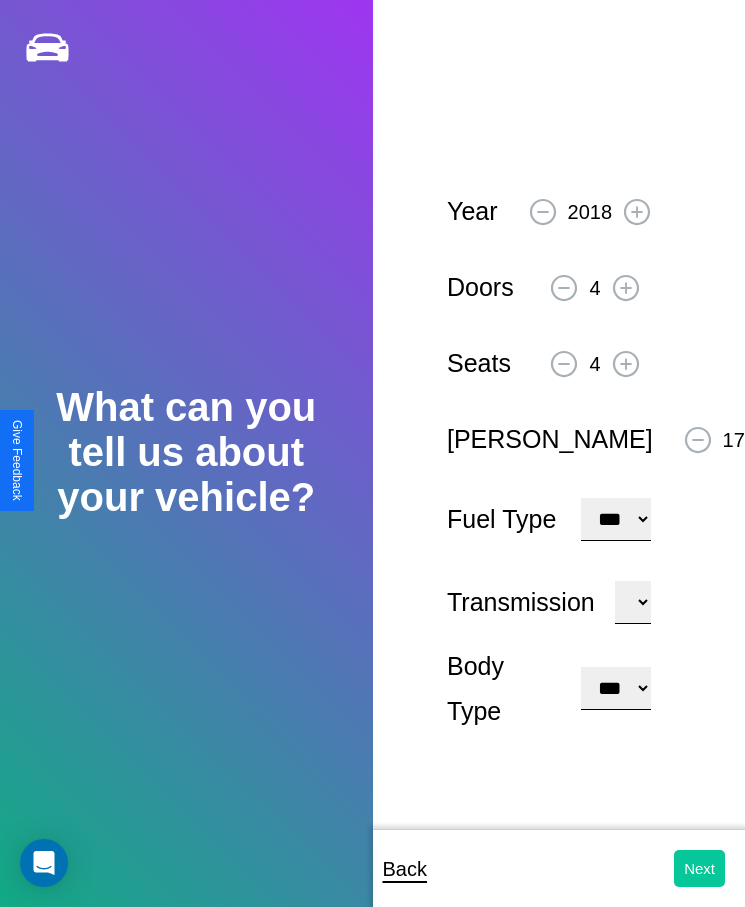 click on "Next" at bounding box center [699, 868] 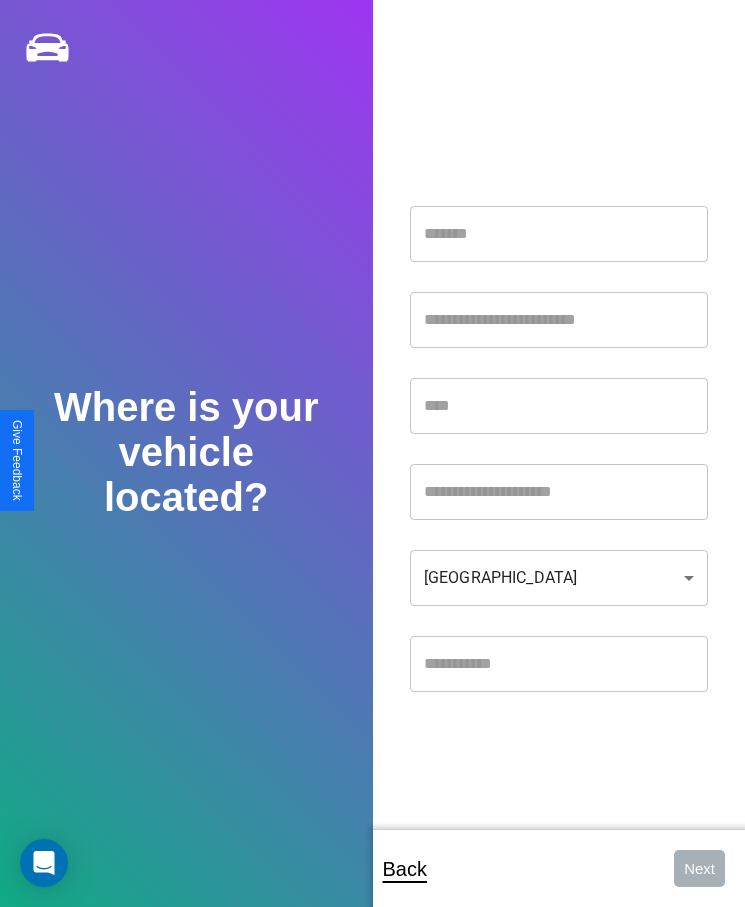 click at bounding box center [559, 234] 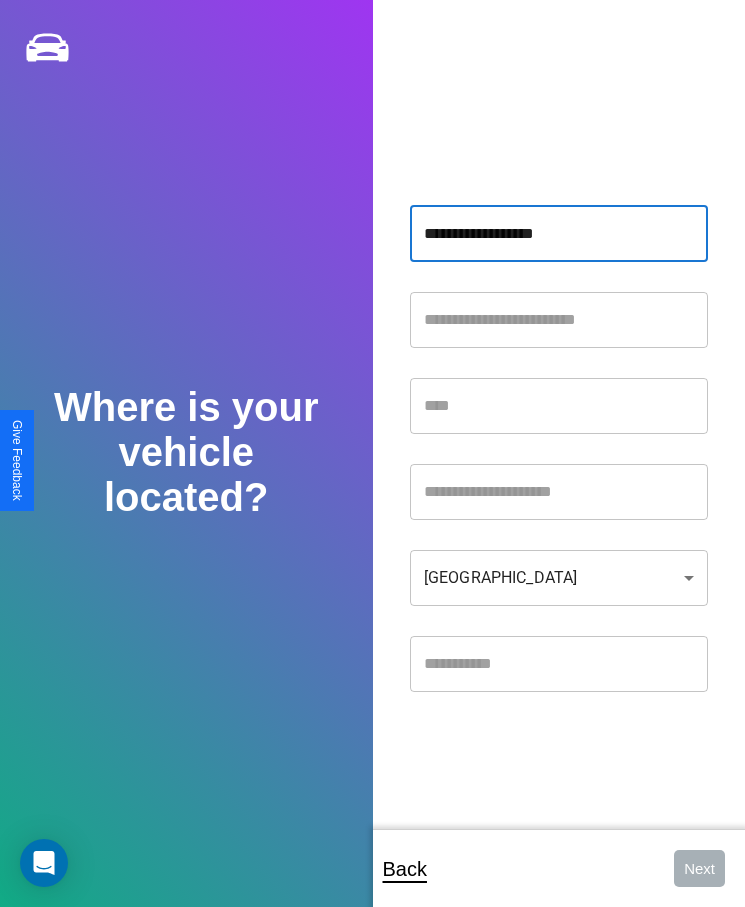 type on "**********" 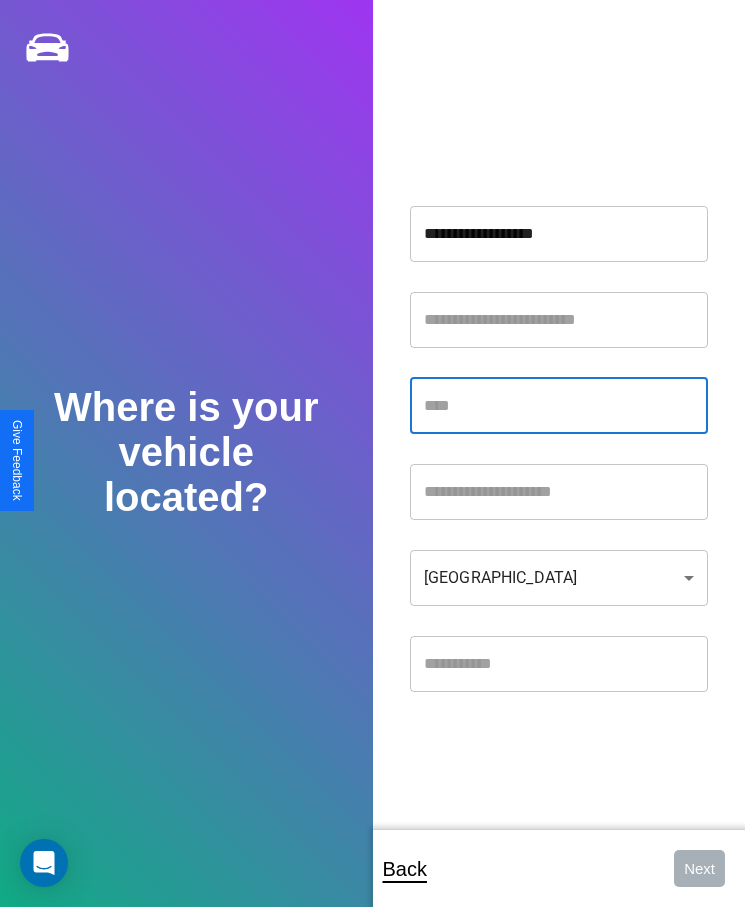 click at bounding box center (559, 406) 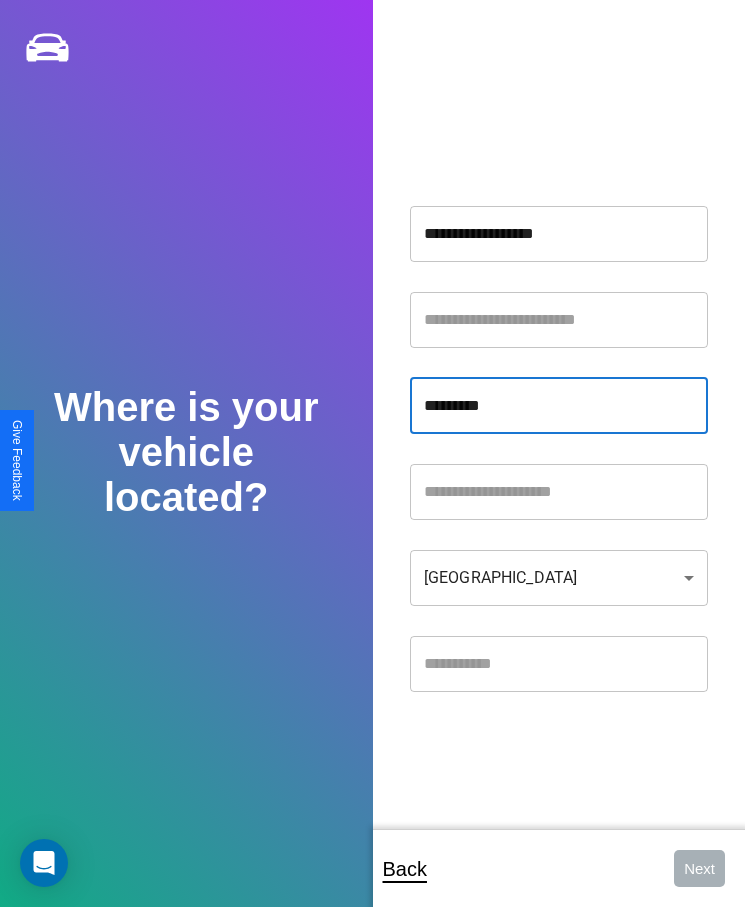type on "*********" 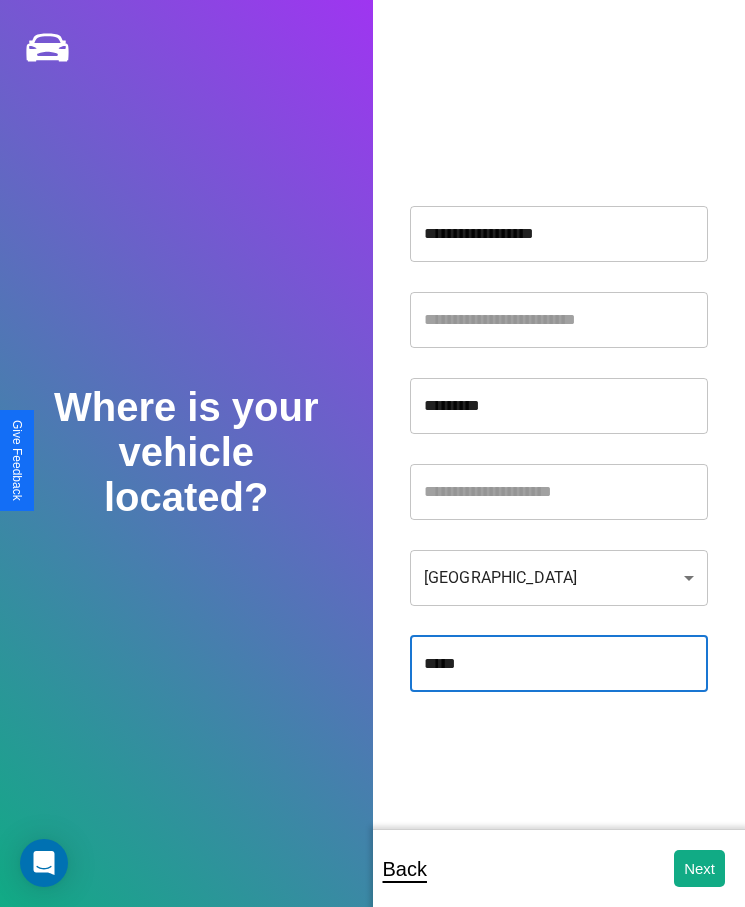 type on "*****" 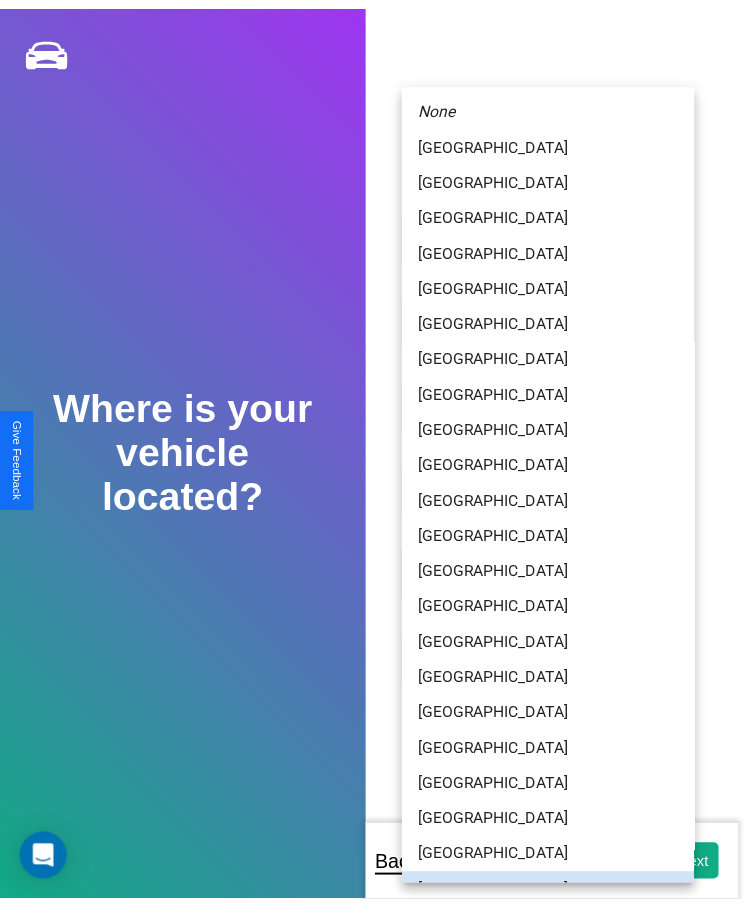 scroll, scrollTop: 25, scrollLeft: 0, axis: vertical 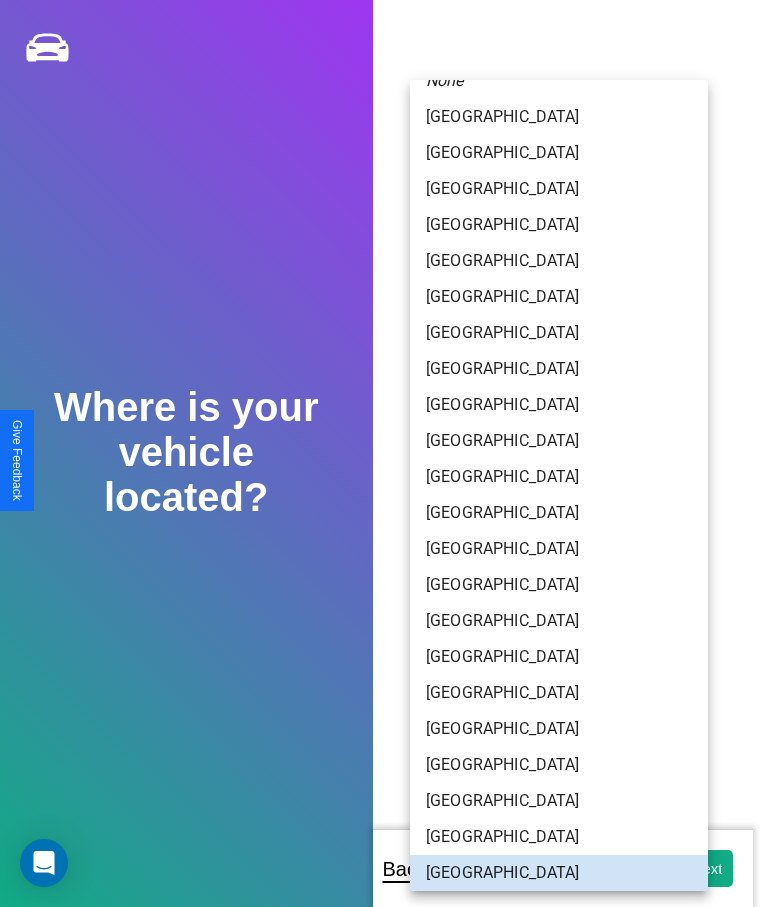 click on "[GEOGRAPHIC_DATA]" at bounding box center (559, 549) 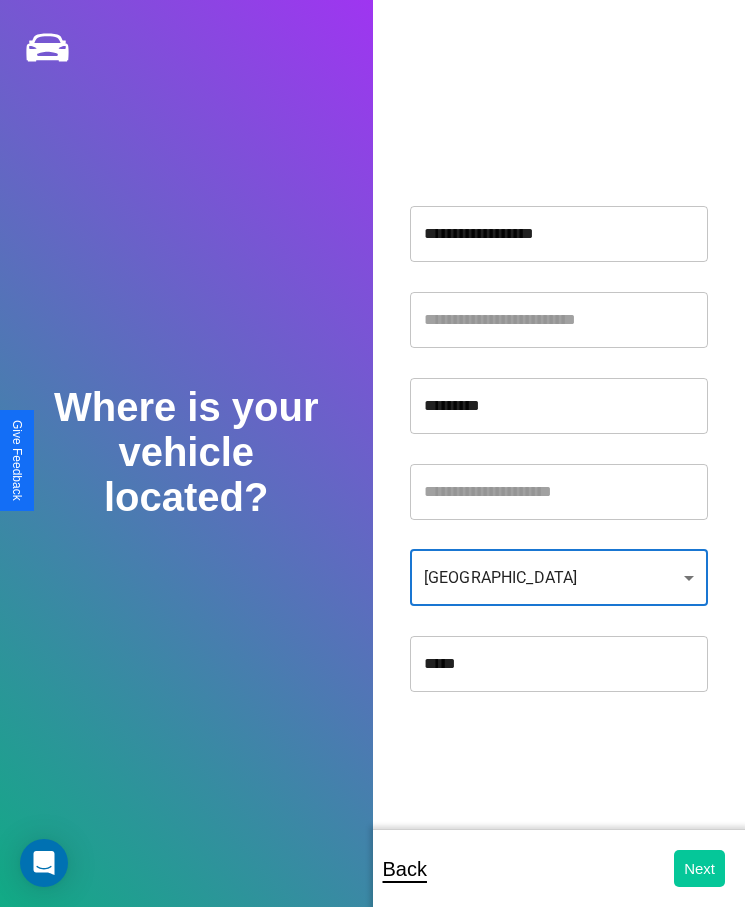 click on "Next" at bounding box center [699, 868] 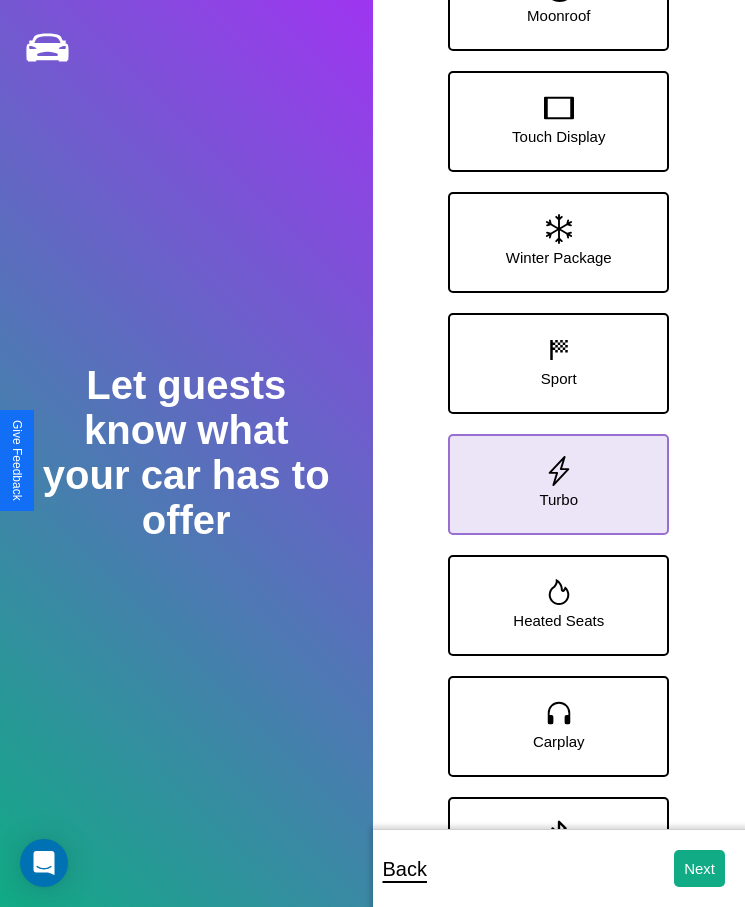 click 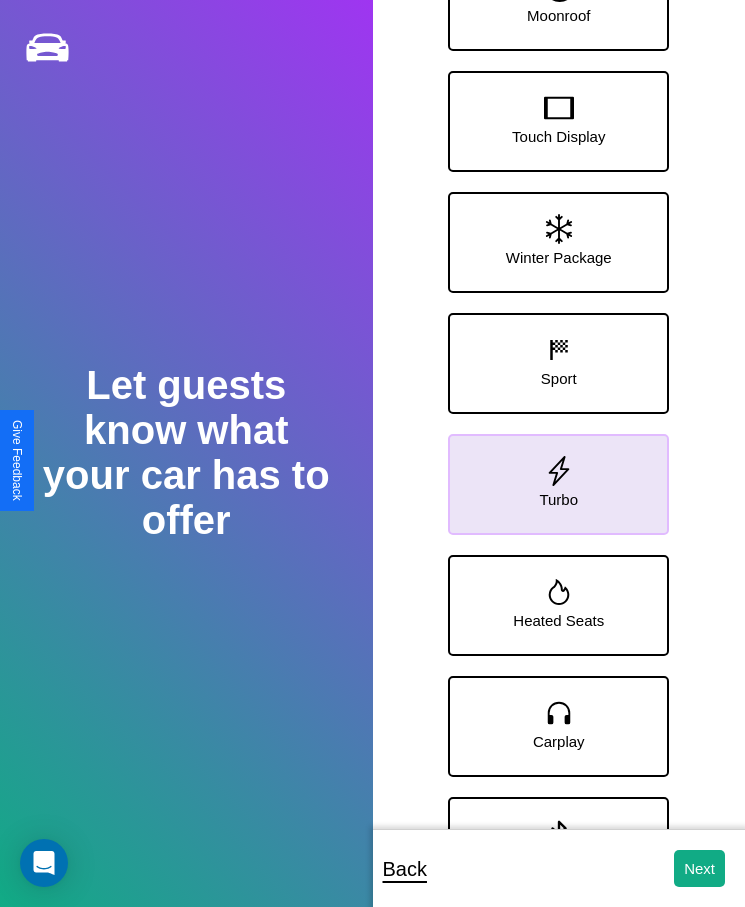 click 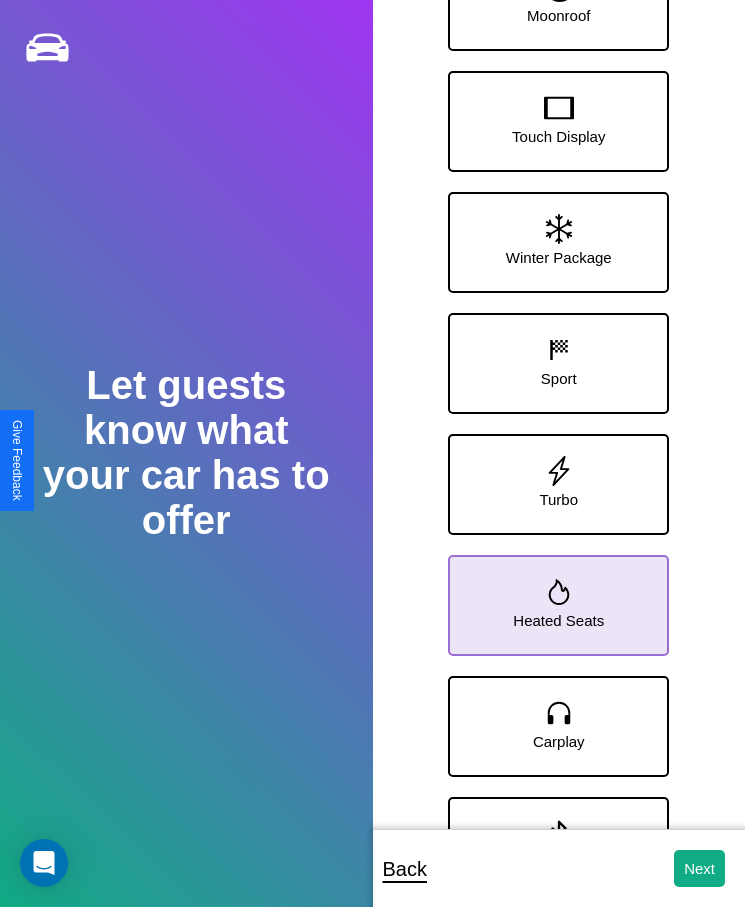 click 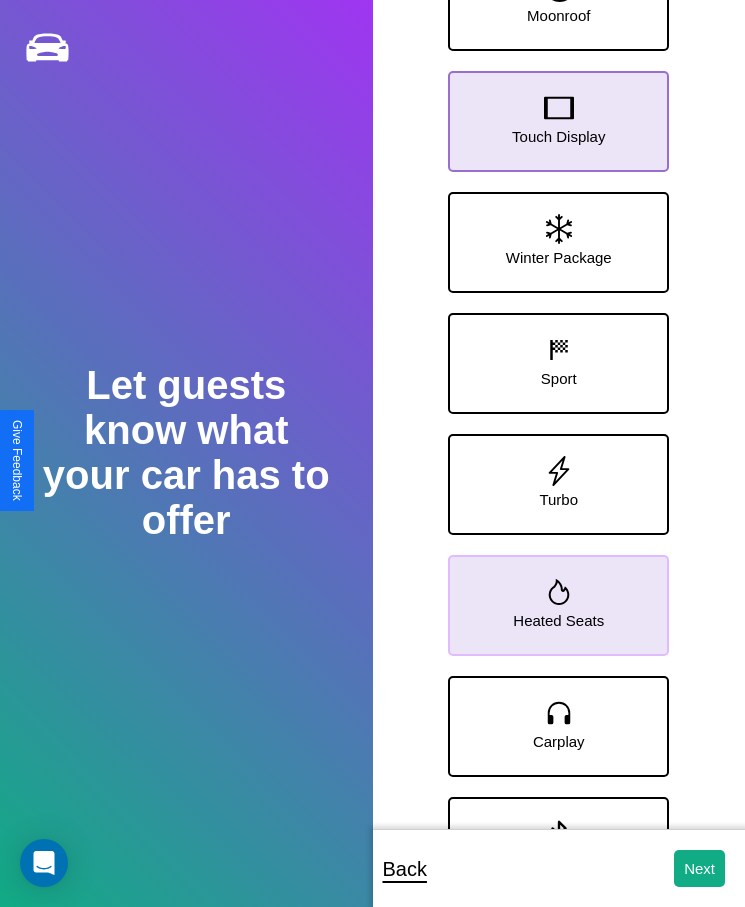 click 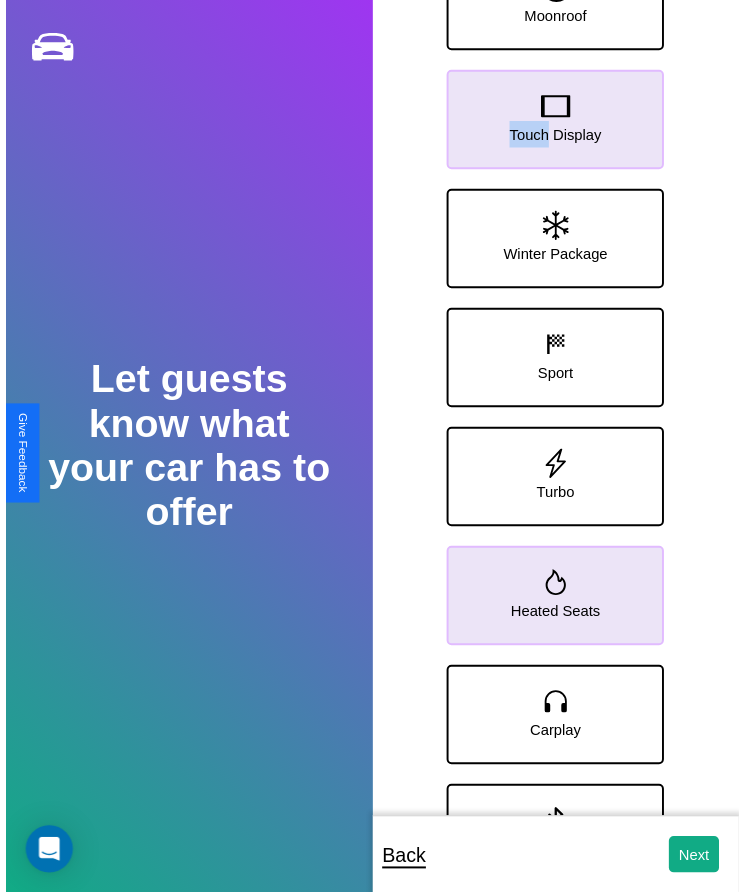 scroll, scrollTop: 280, scrollLeft: 0, axis: vertical 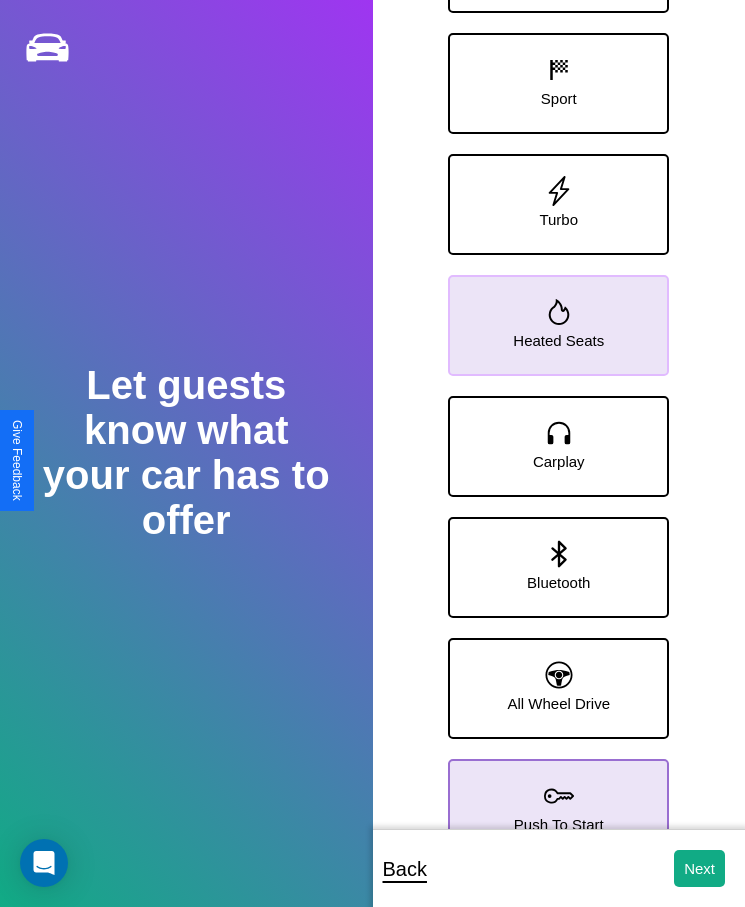 click 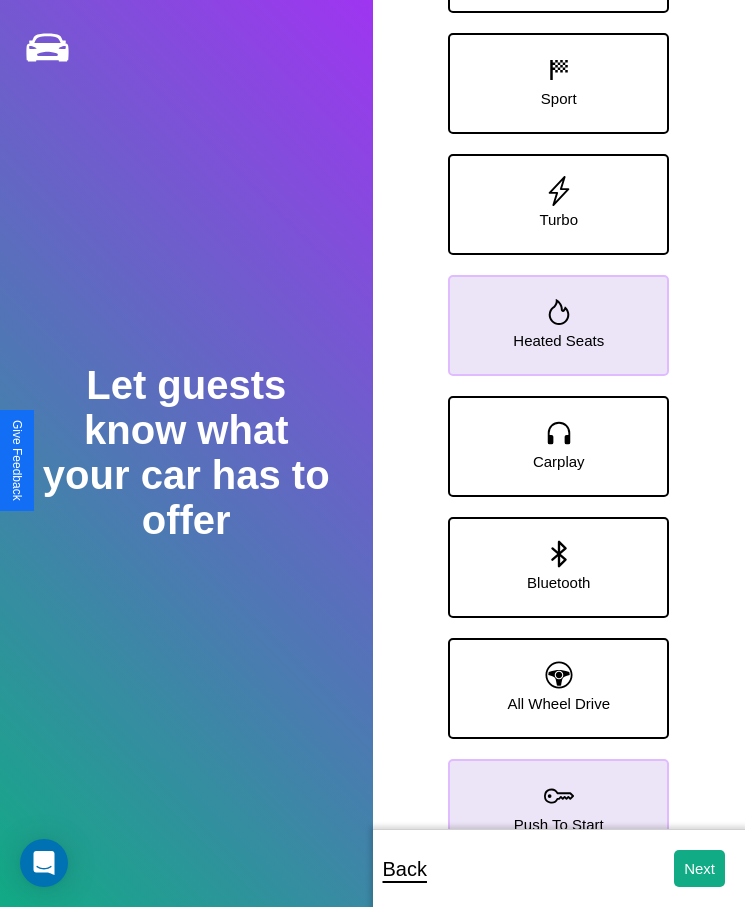 click 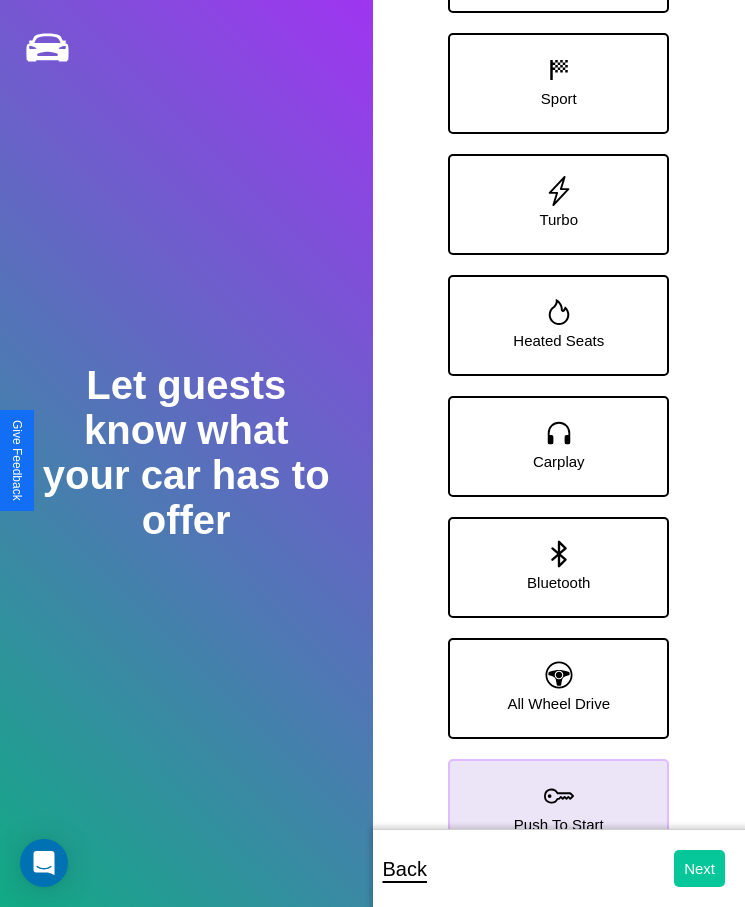 click on "Next" at bounding box center [699, 868] 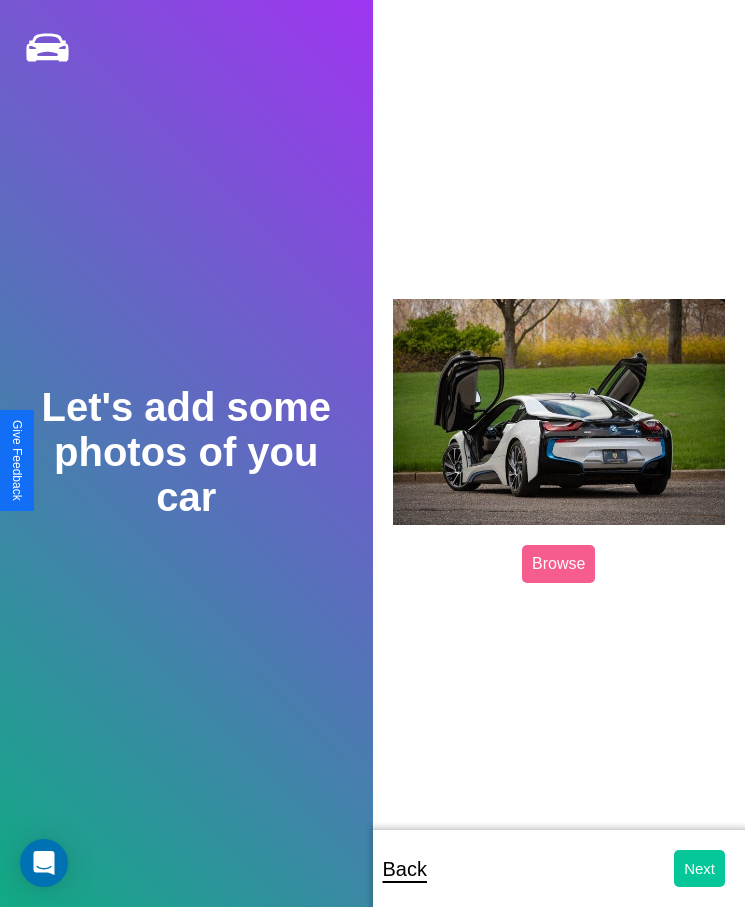 click on "Next" at bounding box center (699, 868) 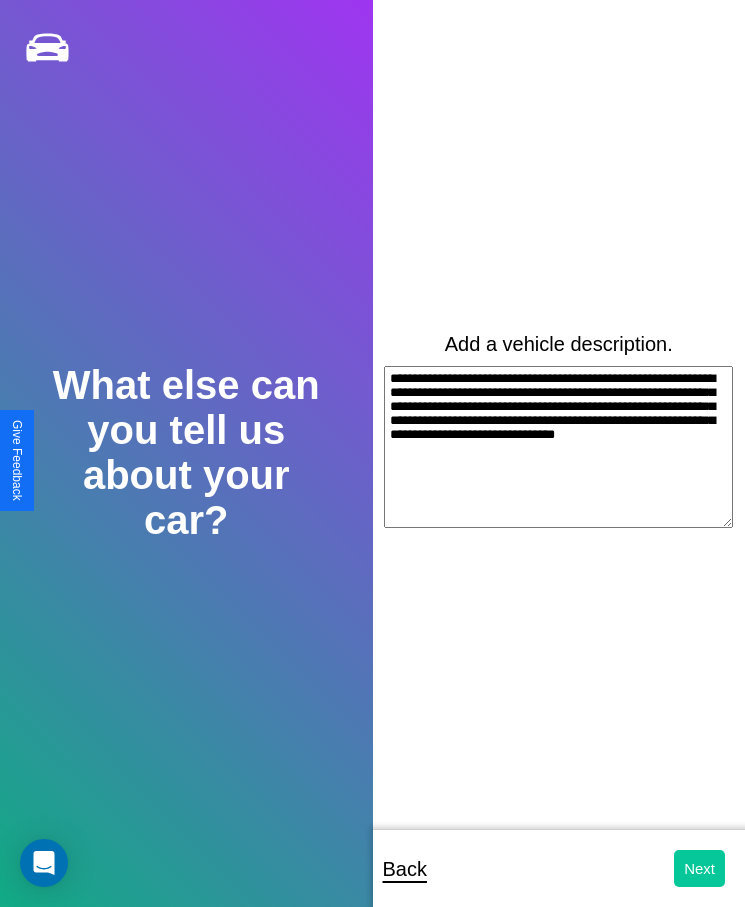 type on "**********" 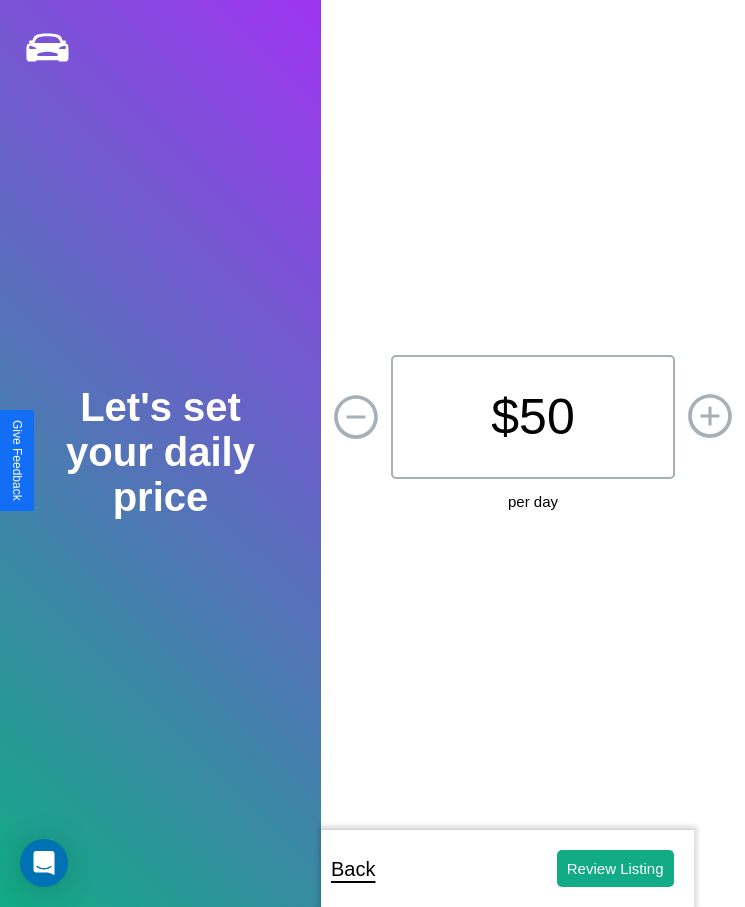 click on "$ 50" at bounding box center (533, 417) 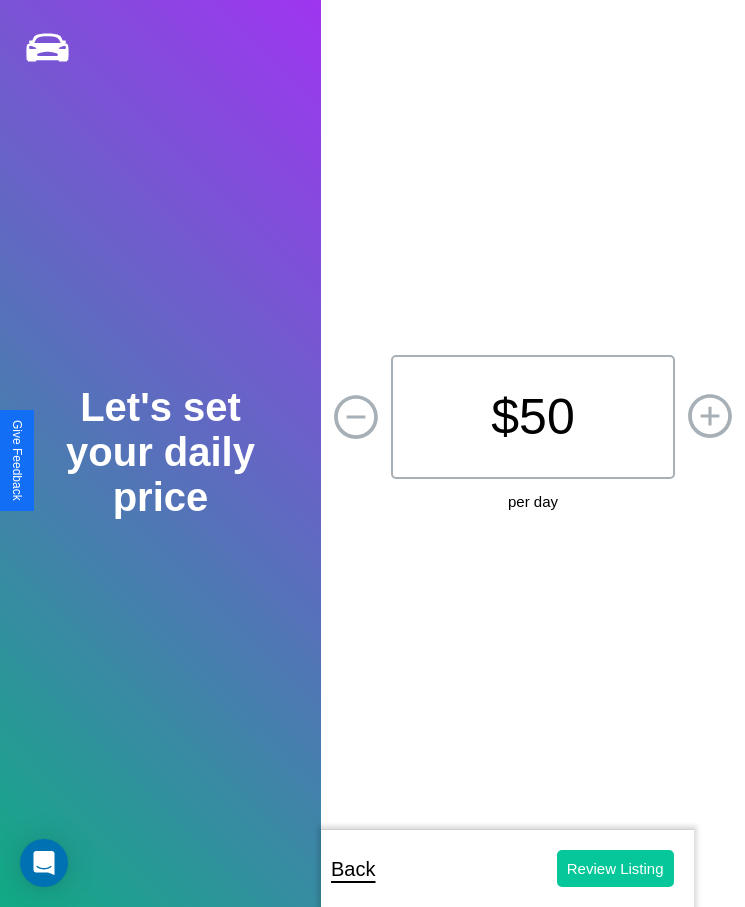 click on "Review Listing" at bounding box center (615, 868) 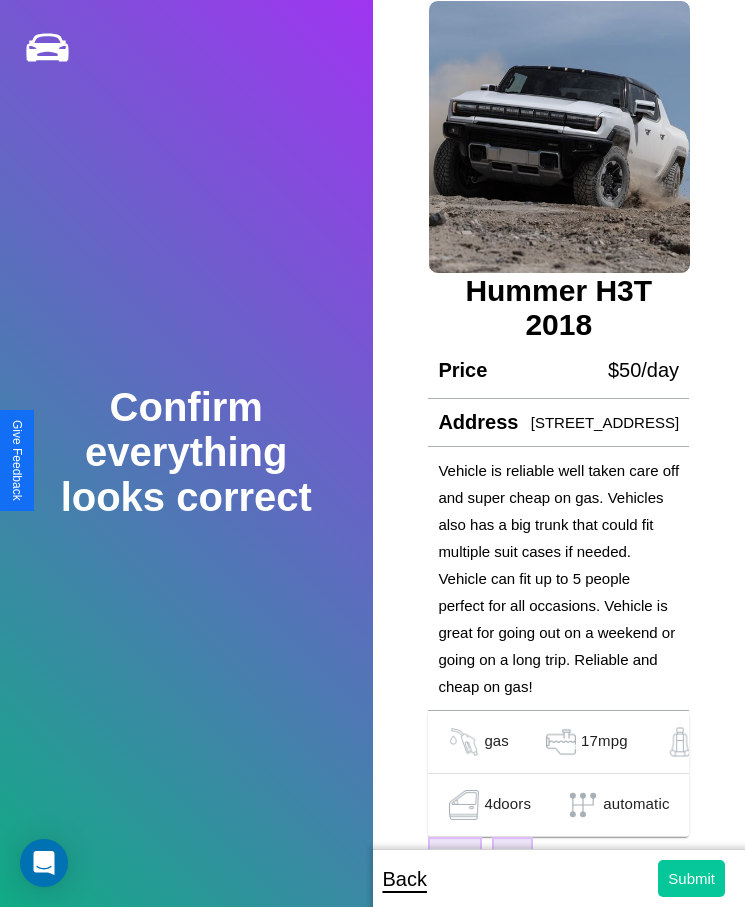 click on "Submit" at bounding box center (691, 878) 